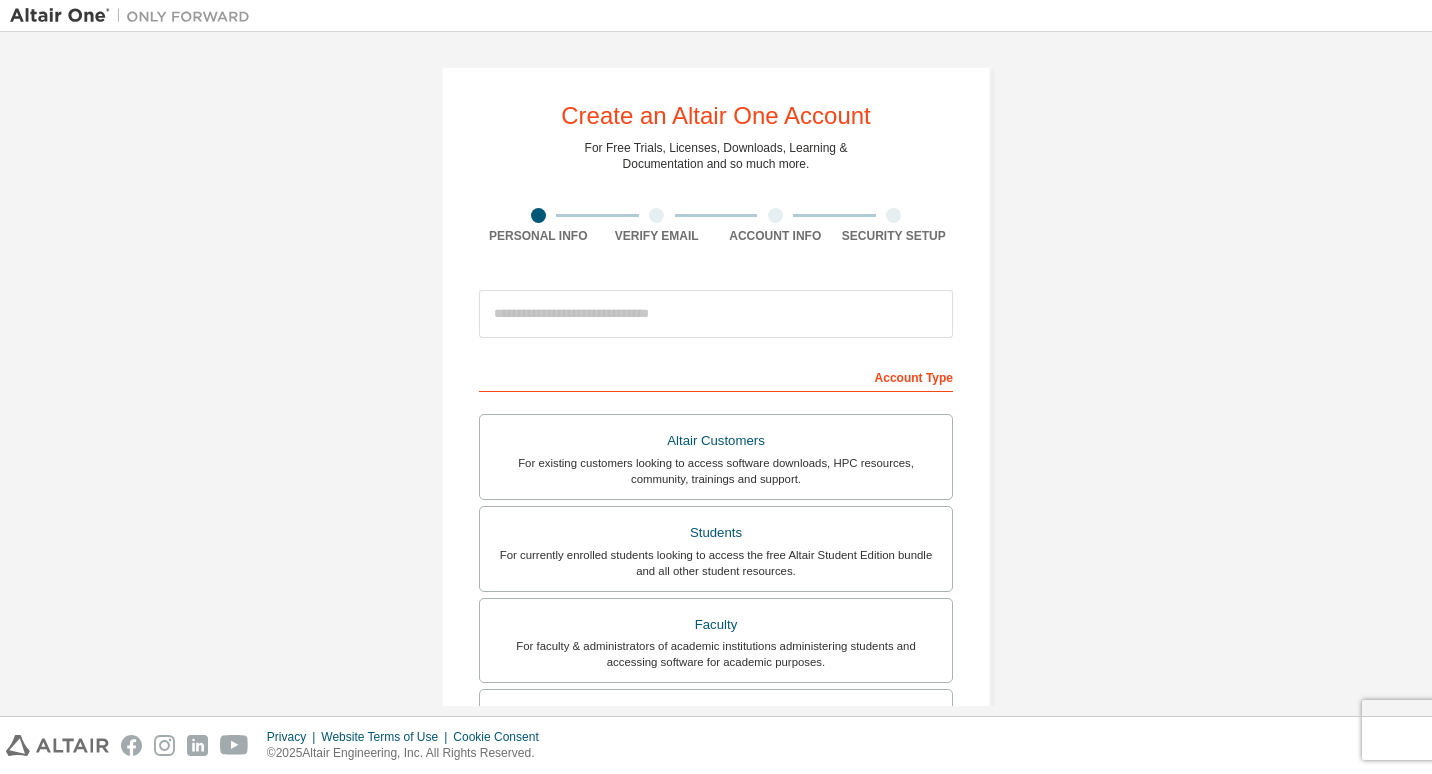 scroll, scrollTop: 0, scrollLeft: 0, axis: both 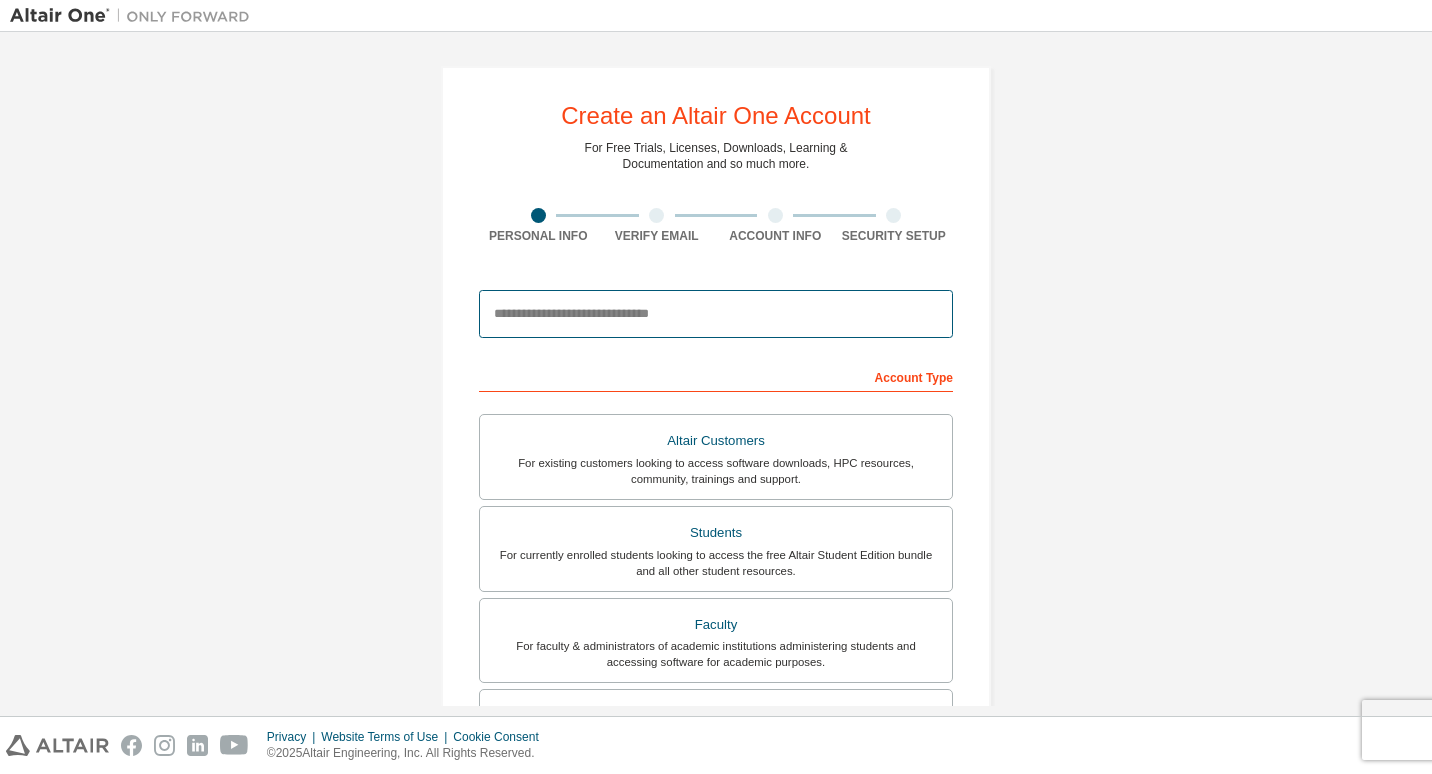 click at bounding box center (716, 314) 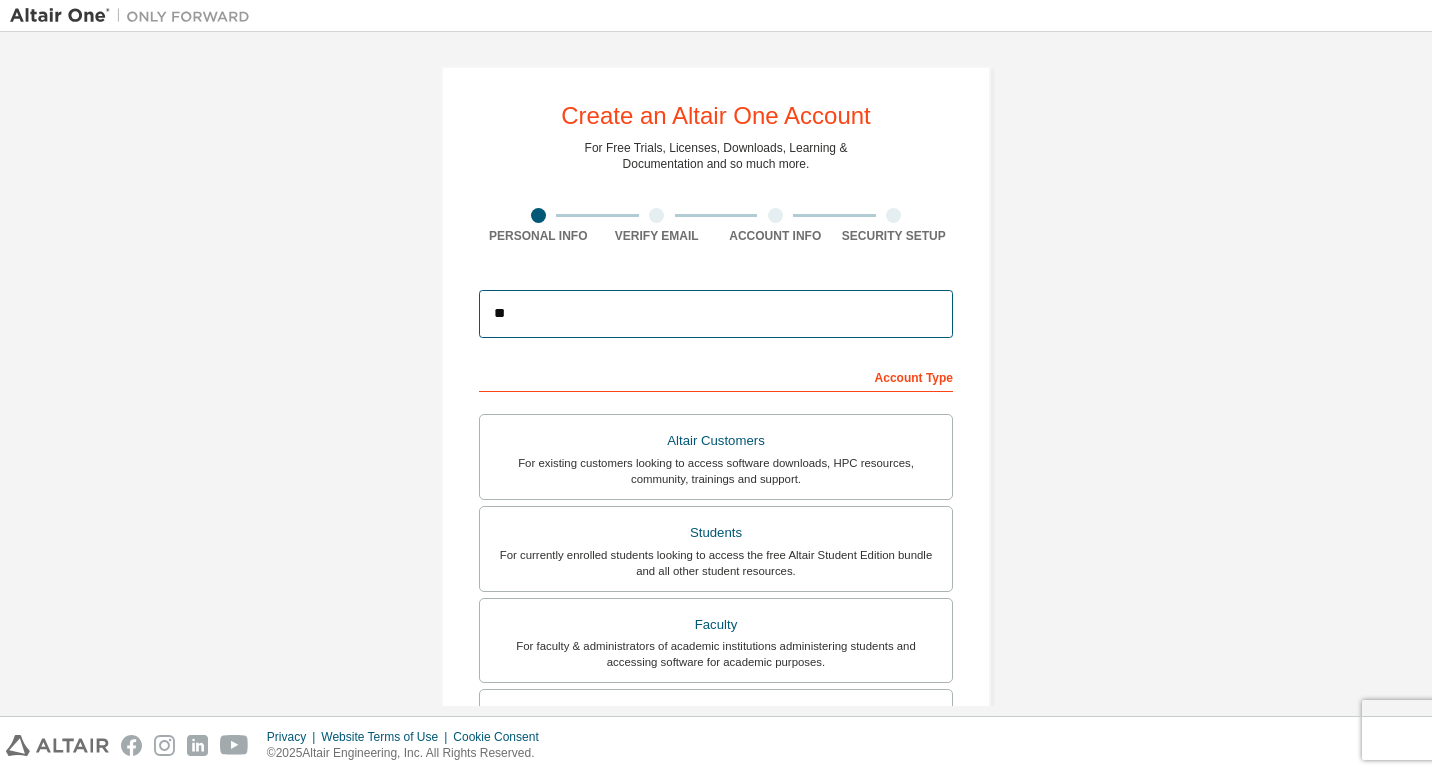 type on "*" 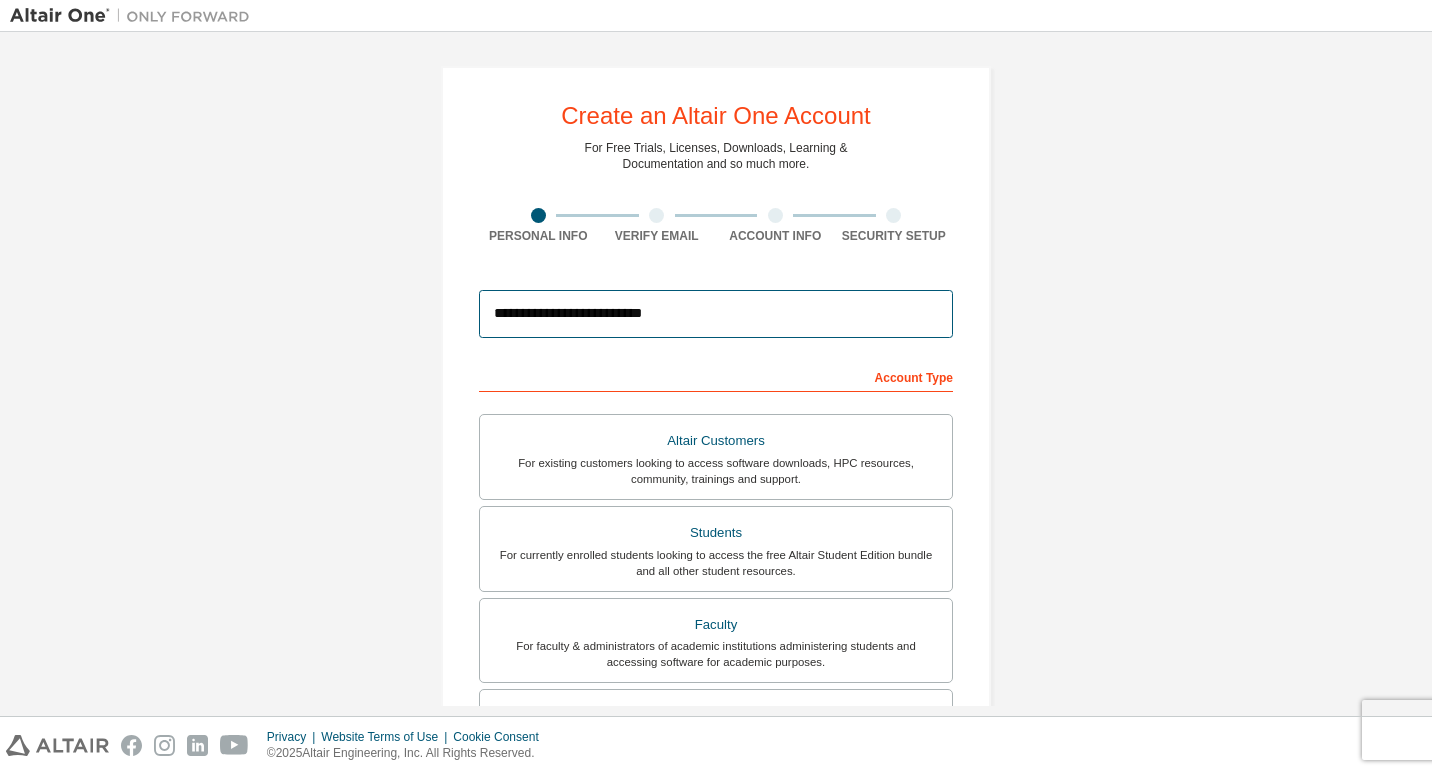 type on "**********" 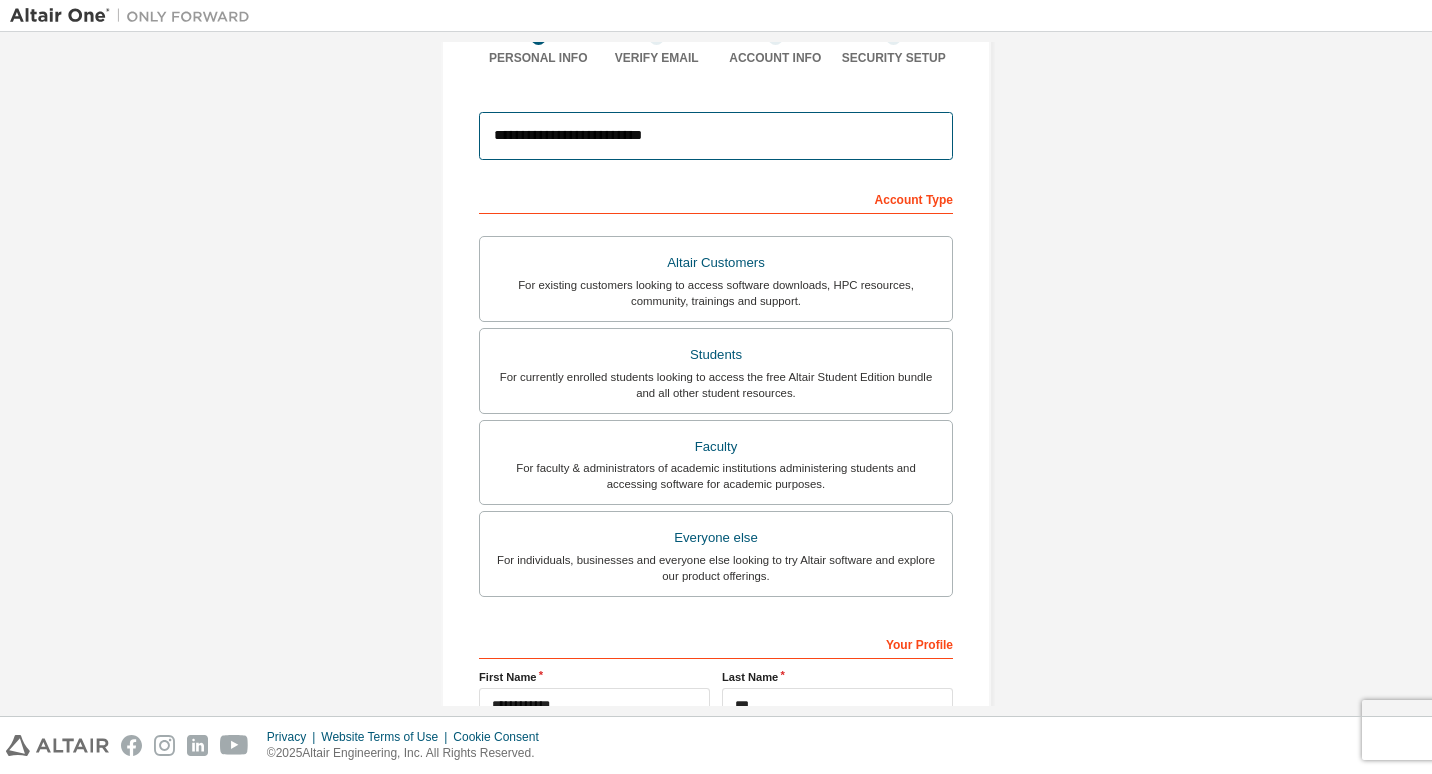 scroll, scrollTop: 200, scrollLeft: 0, axis: vertical 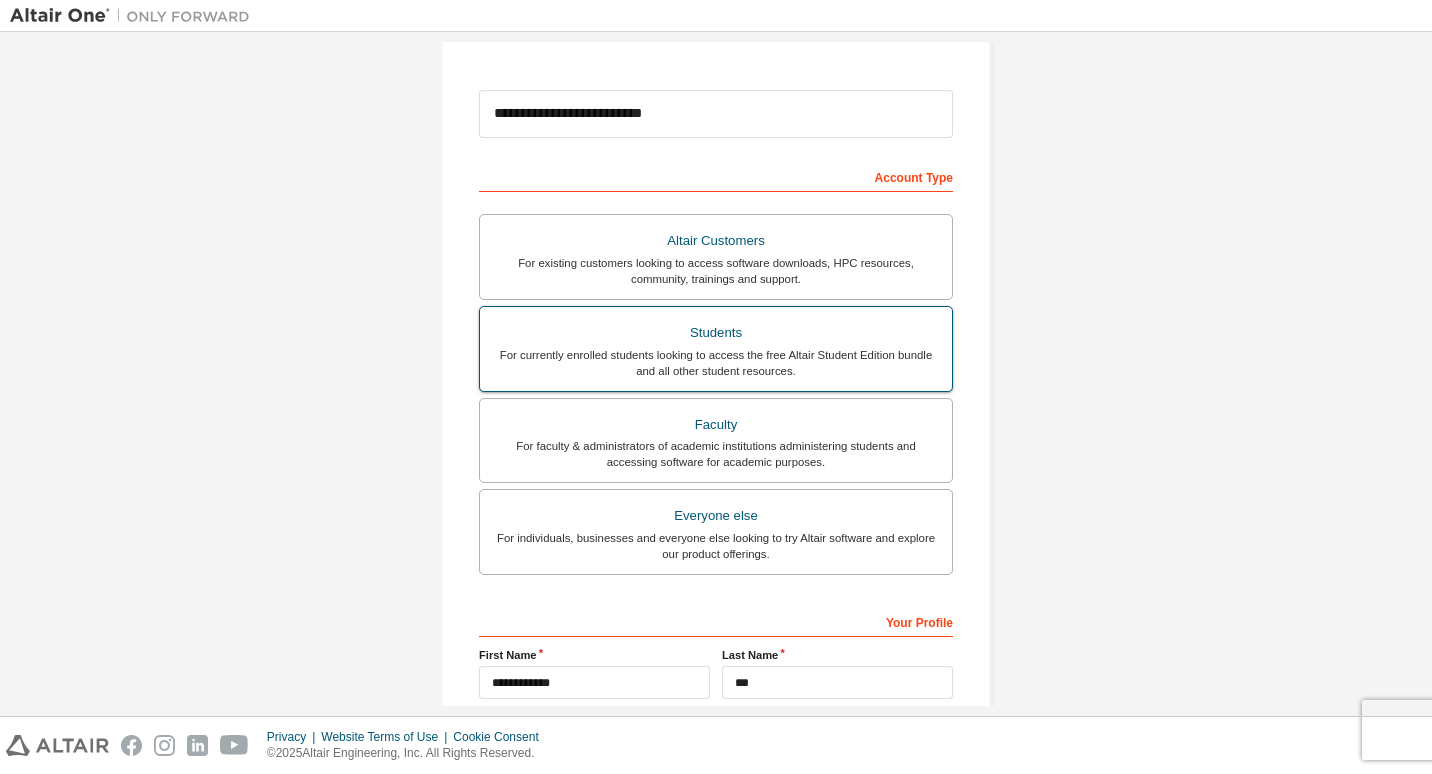 click on "For currently enrolled students looking to access the free Altair Student Edition bundle and all other student resources." at bounding box center (716, 363) 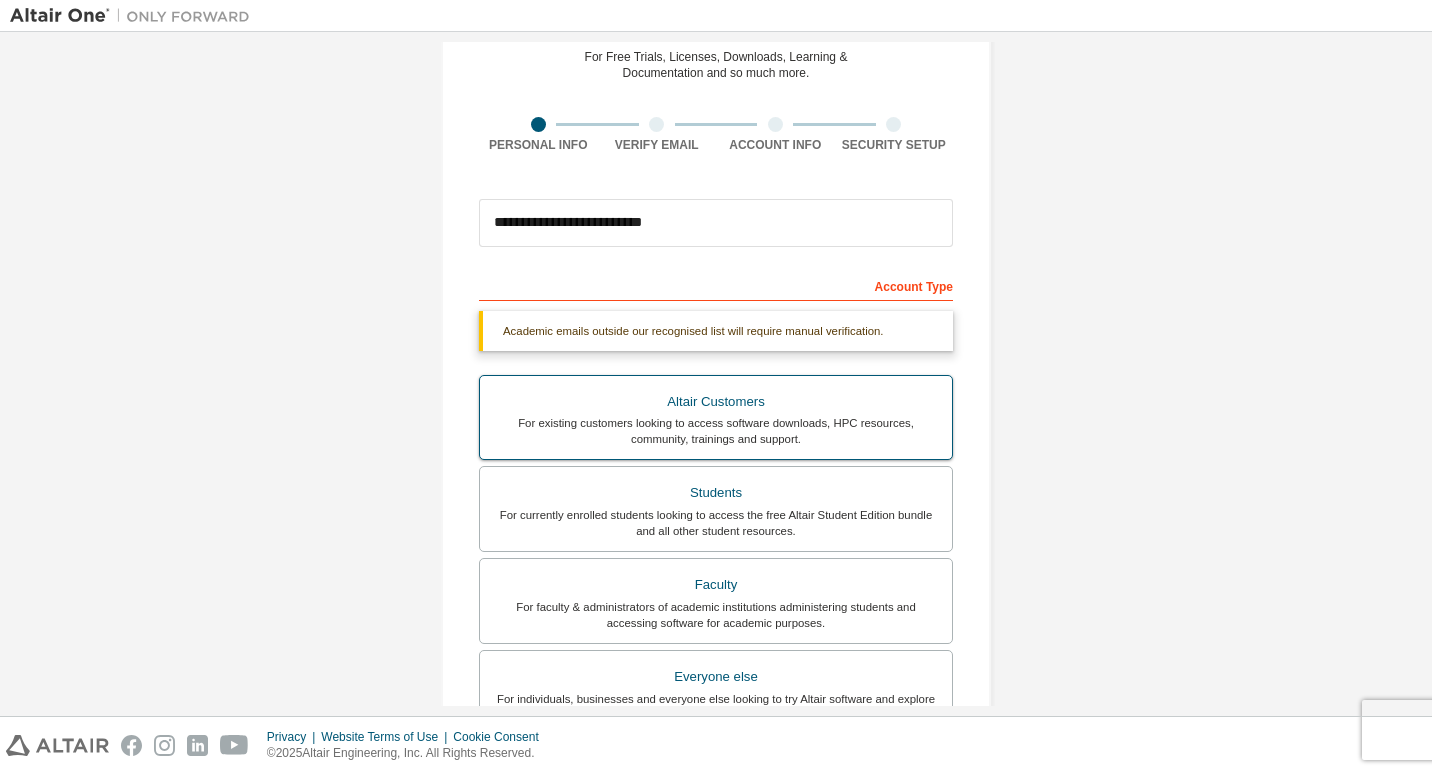 scroll, scrollTop: 0, scrollLeft: 0, axis: both 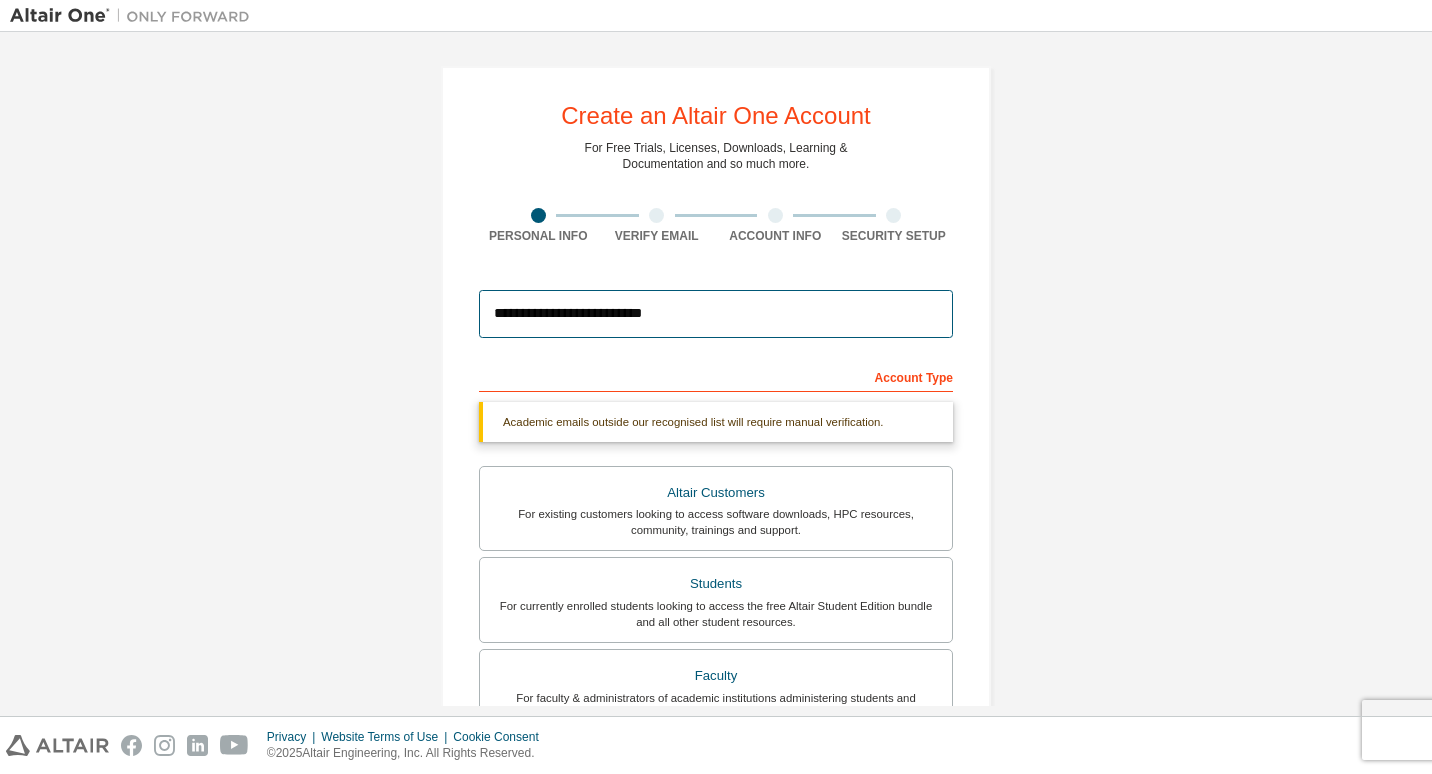 click on "**********" at bounding box center [716, 314] 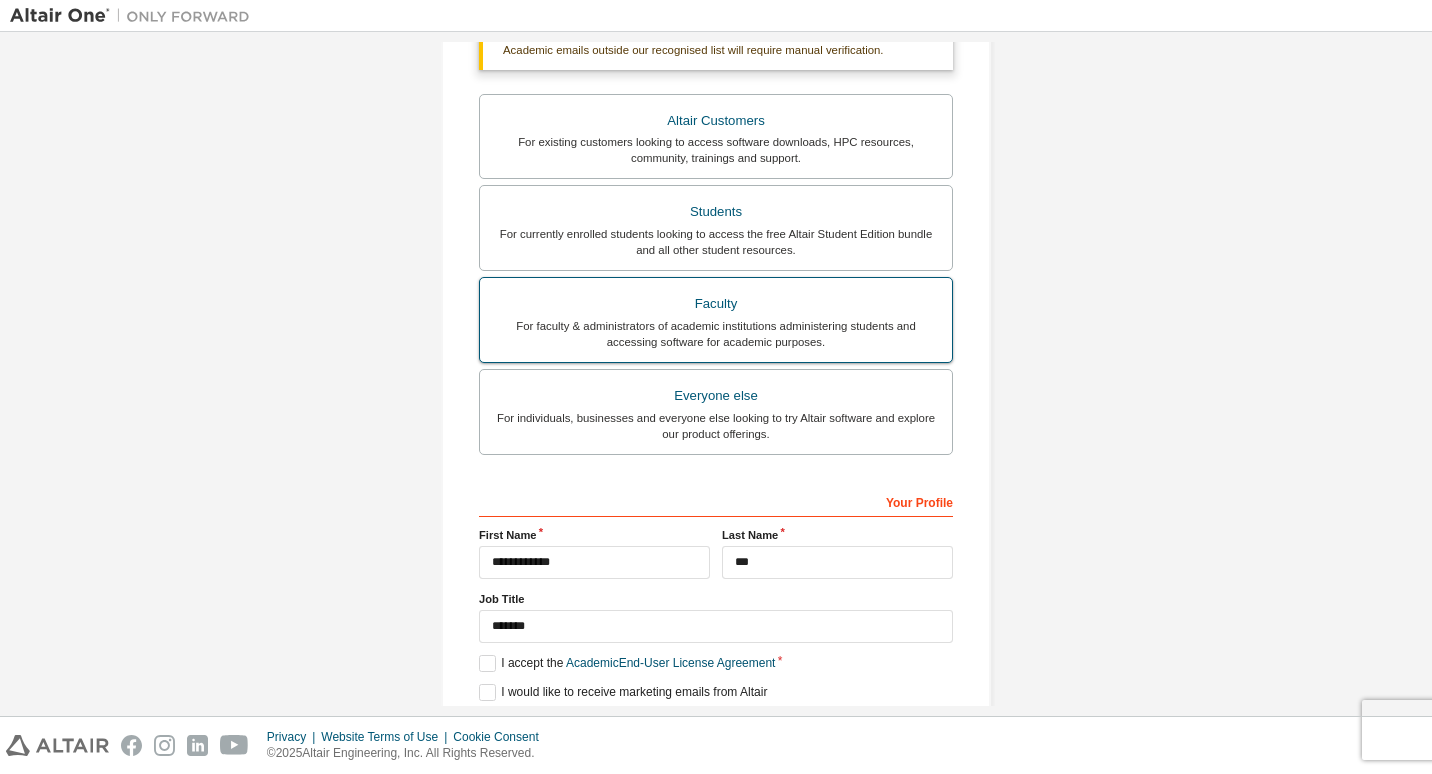 scroll, scrollTop: 447, scrollLeft: 0, axis: vertical 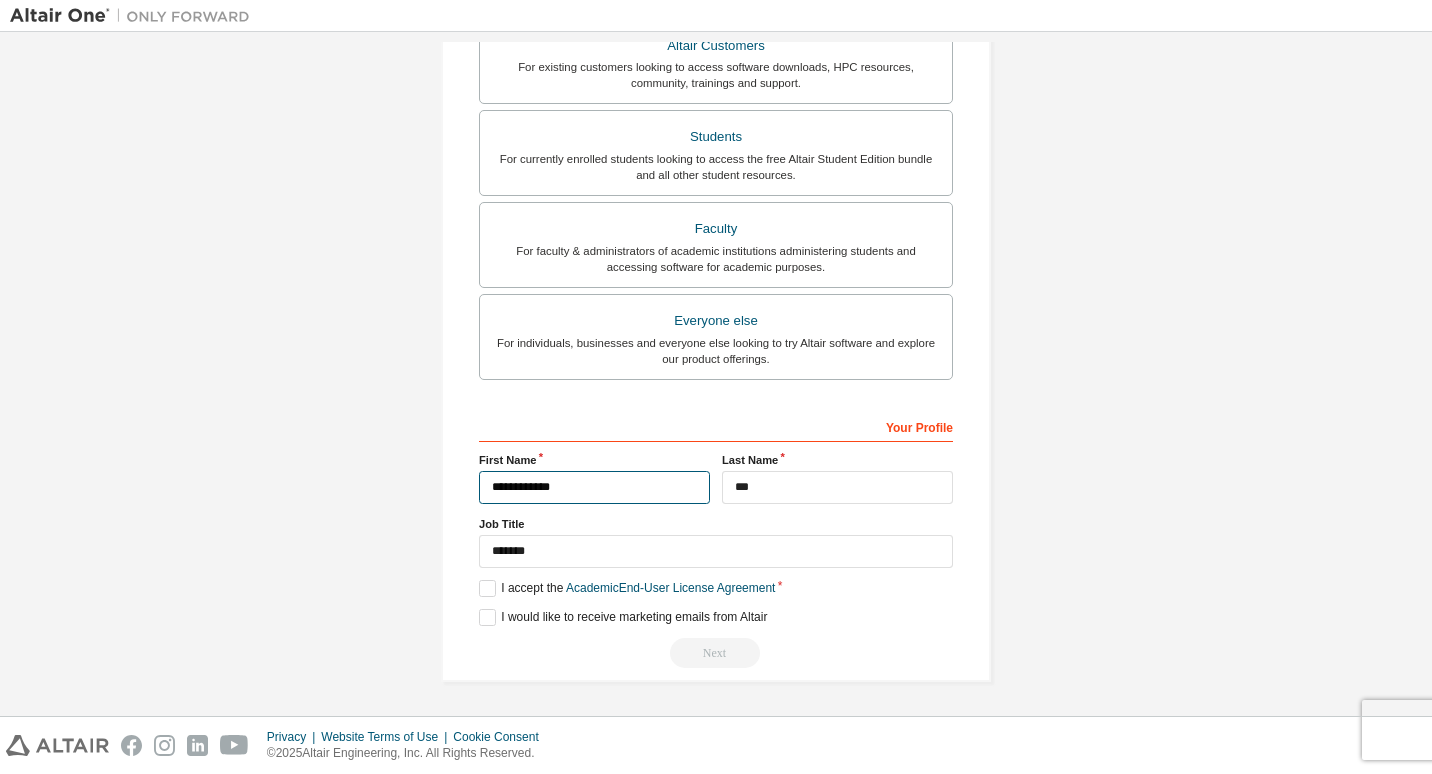 click on "**********" at bounding box center [594, 487] 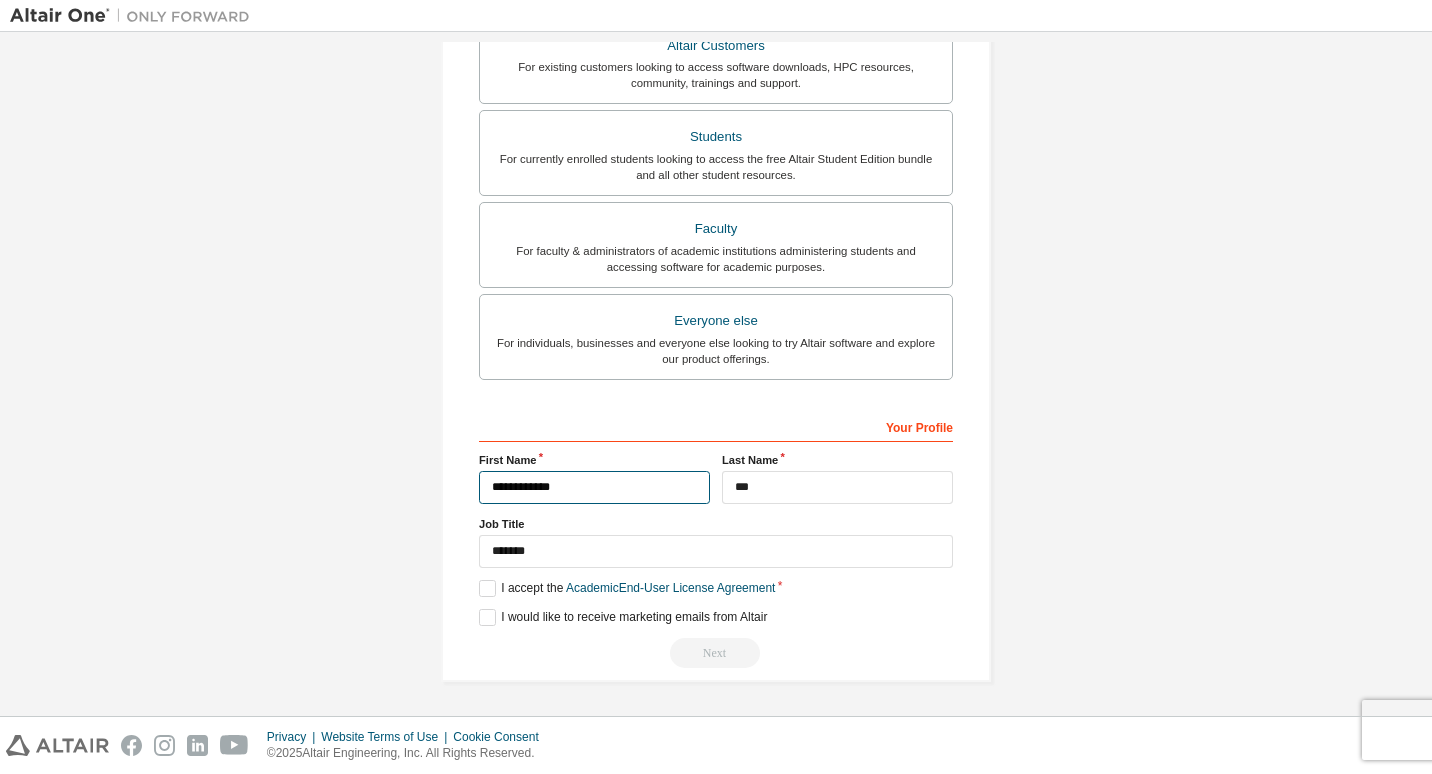 click on "**********" at bounding box center (594, 487) 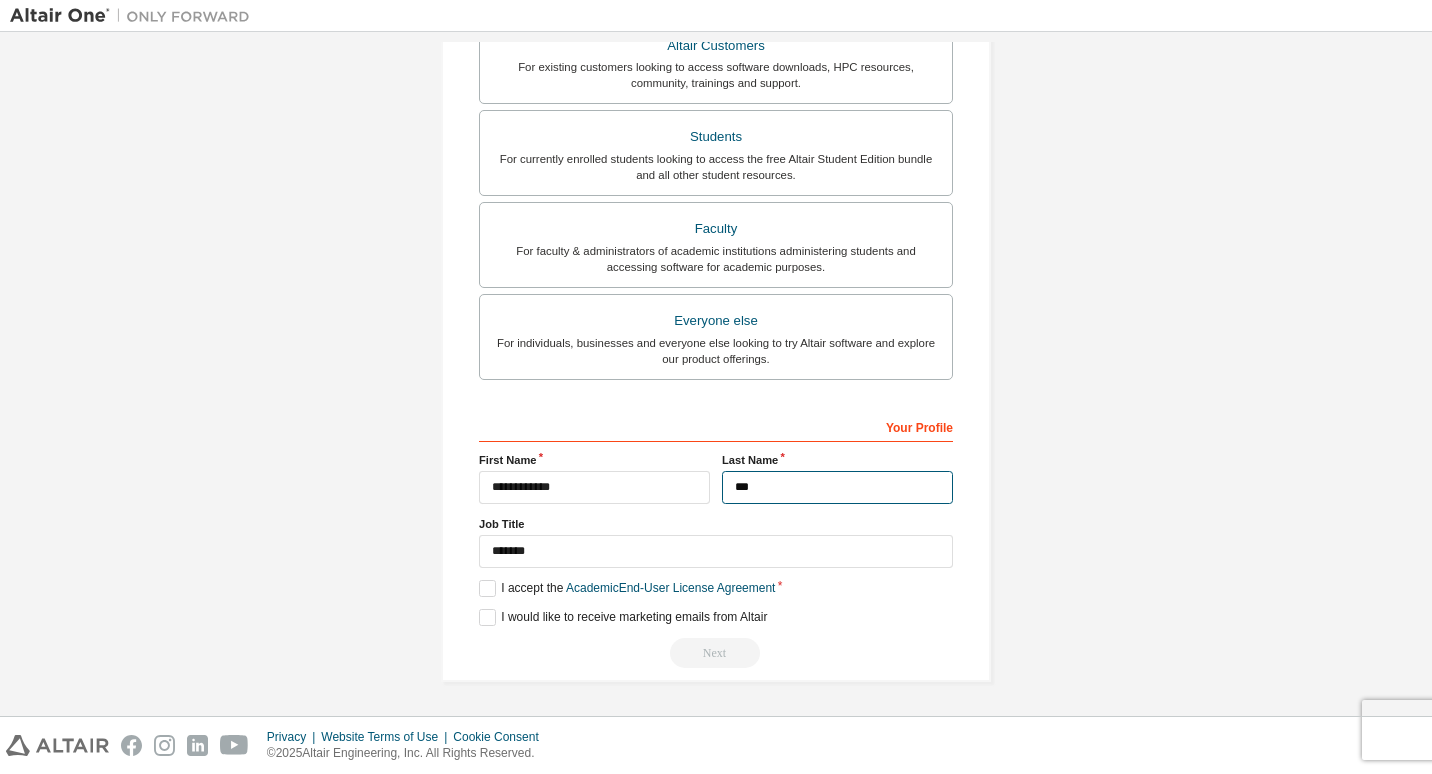 click on "***" at bounding box center (837, 487) 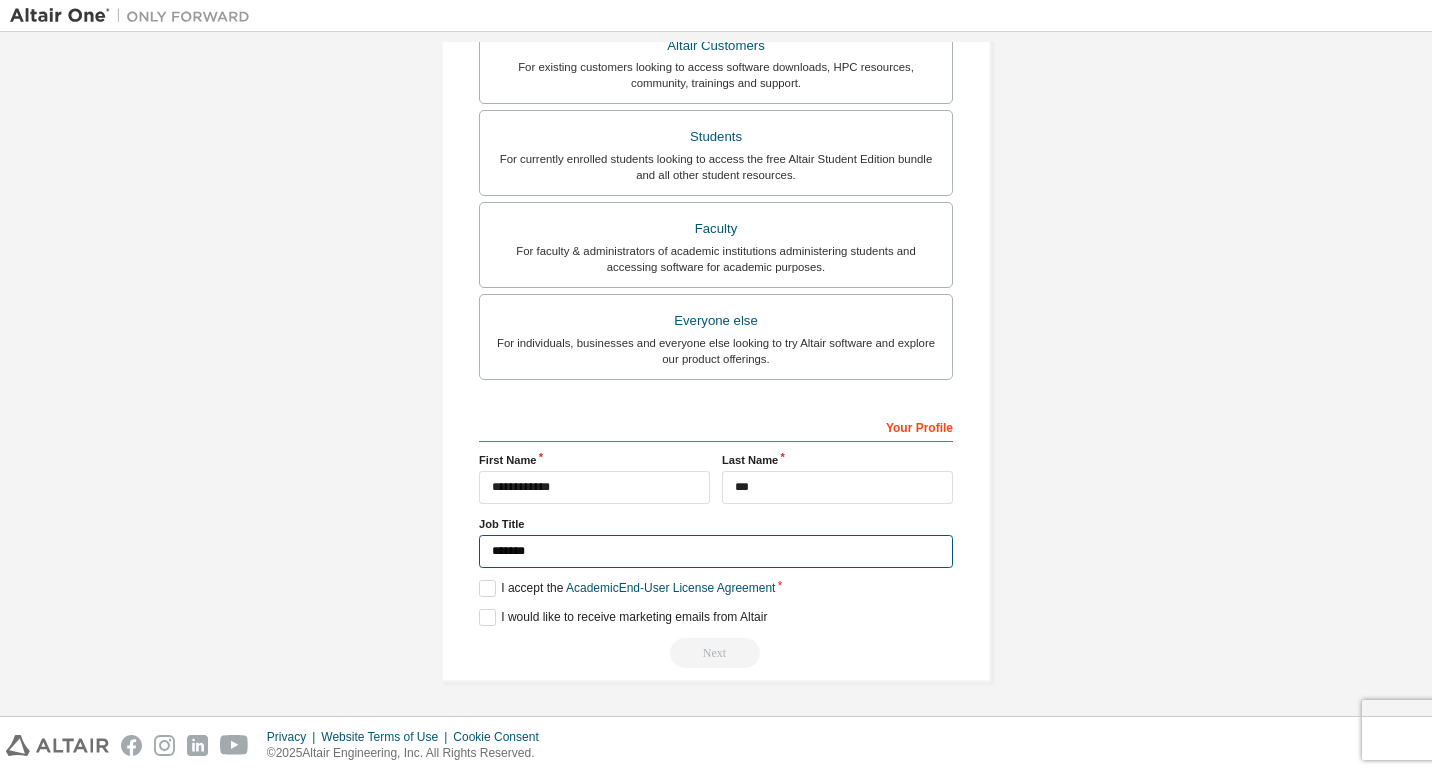 click on "*******" at bounding box center [716, 551] 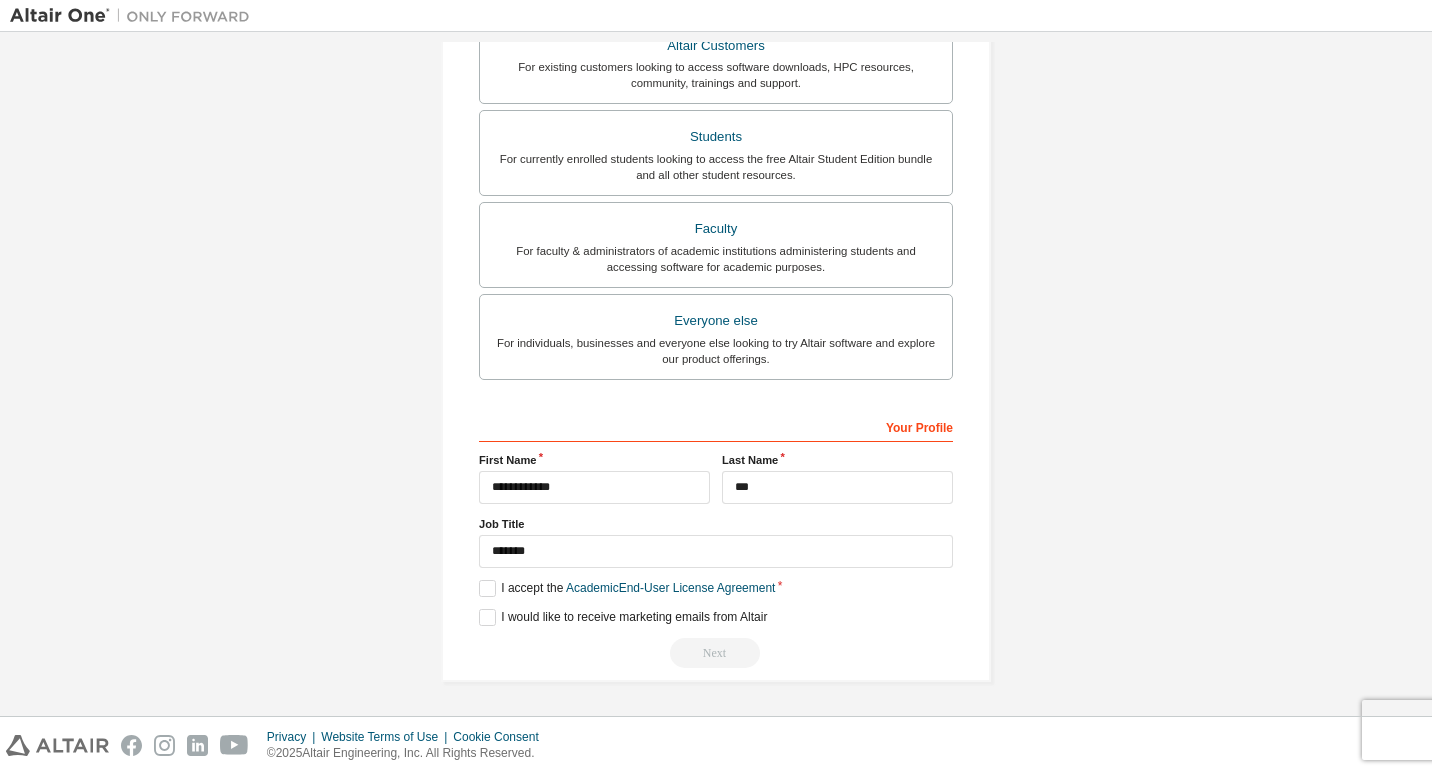 click on "**********" at bounding box center [716, 150] 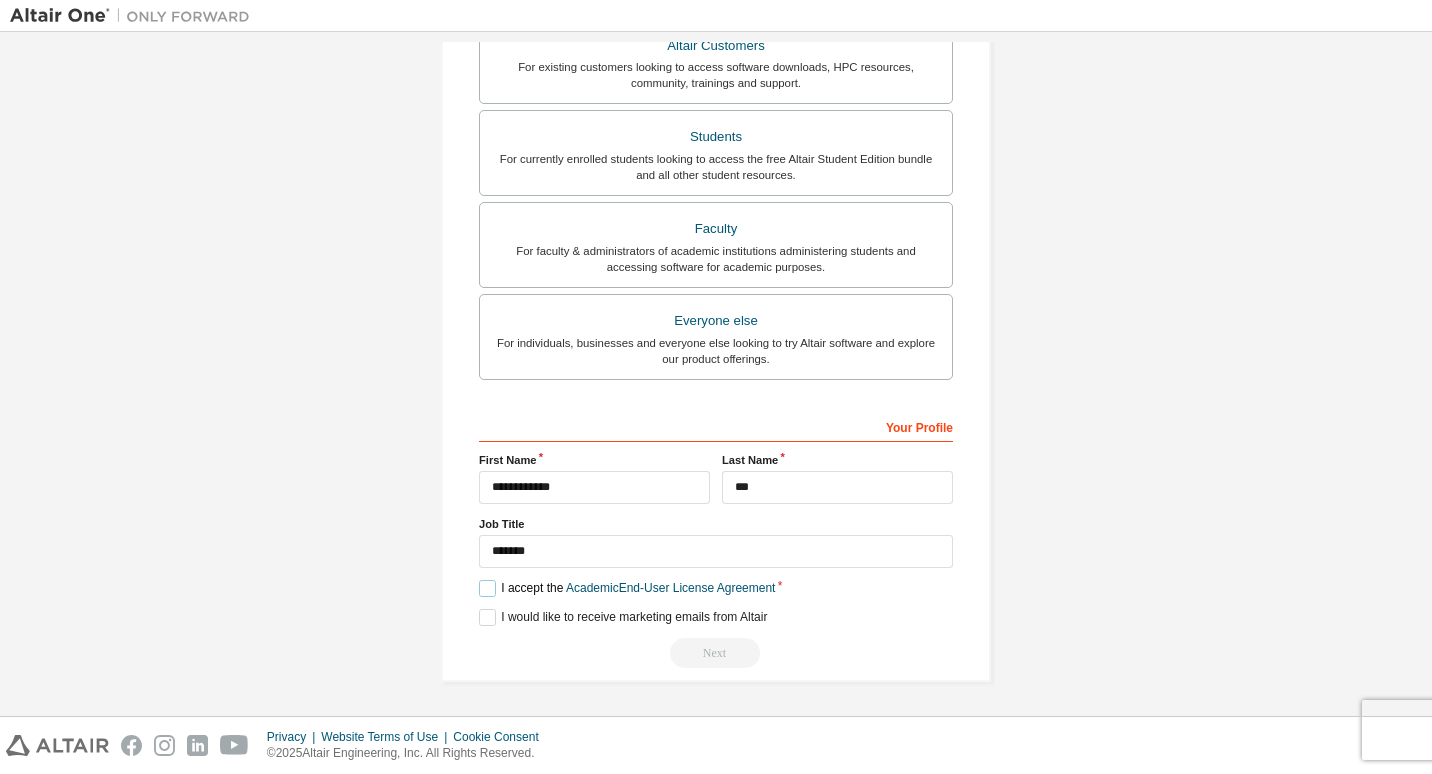 click on "I accept the   Academic   End-User License Agreement" at bounding box center (627, 588) 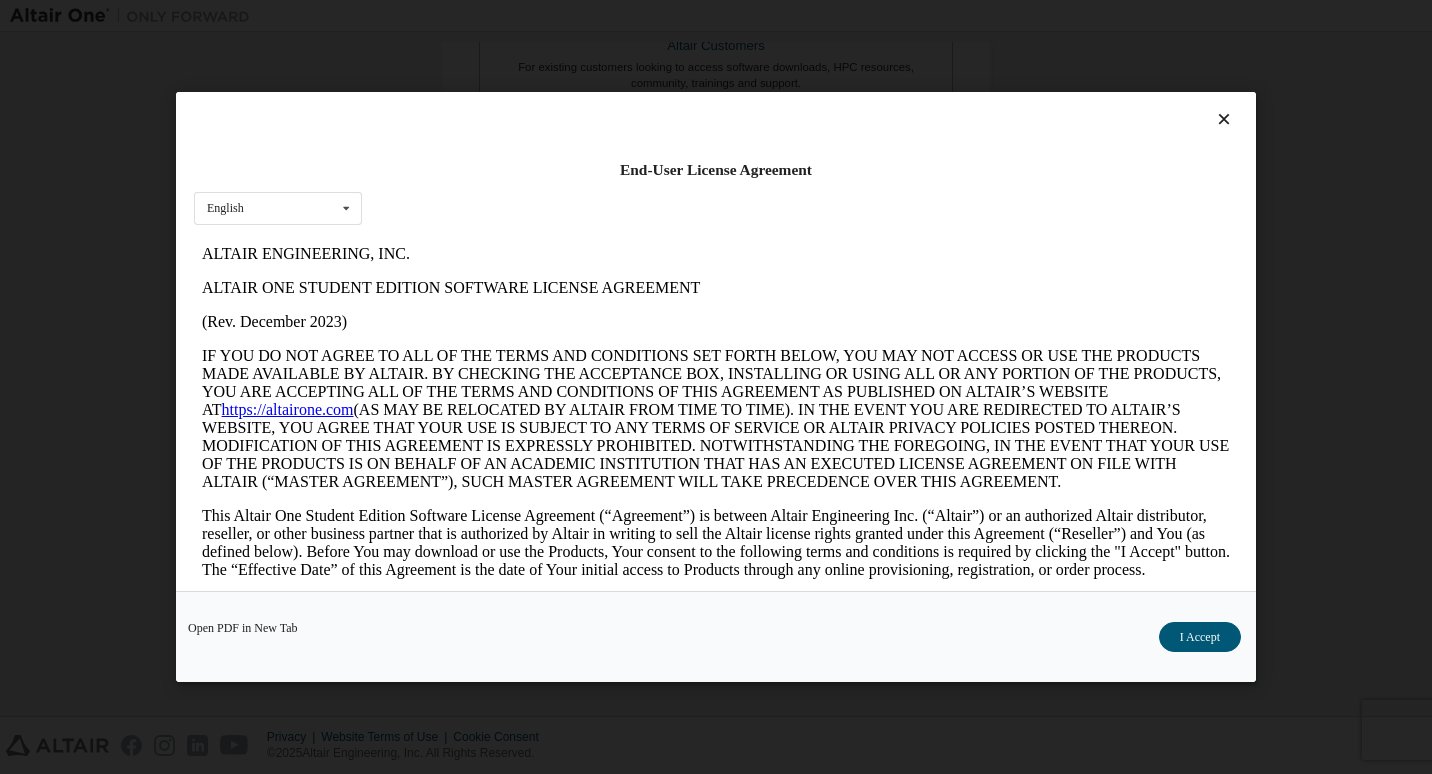 scroll, scrollTop: 0, scrollLeft: 0, axis: both 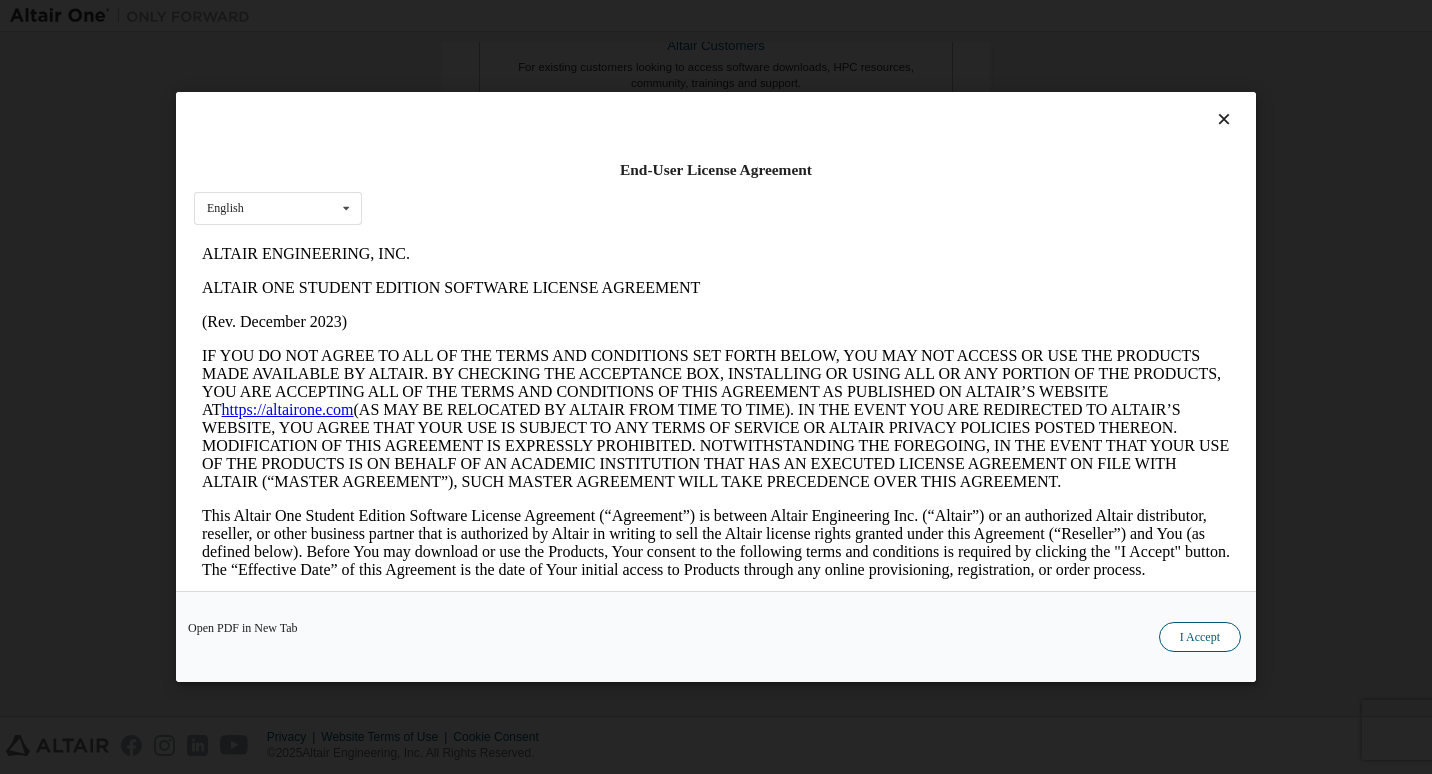 click on "I Accept" at bounding box center [1200, 637] 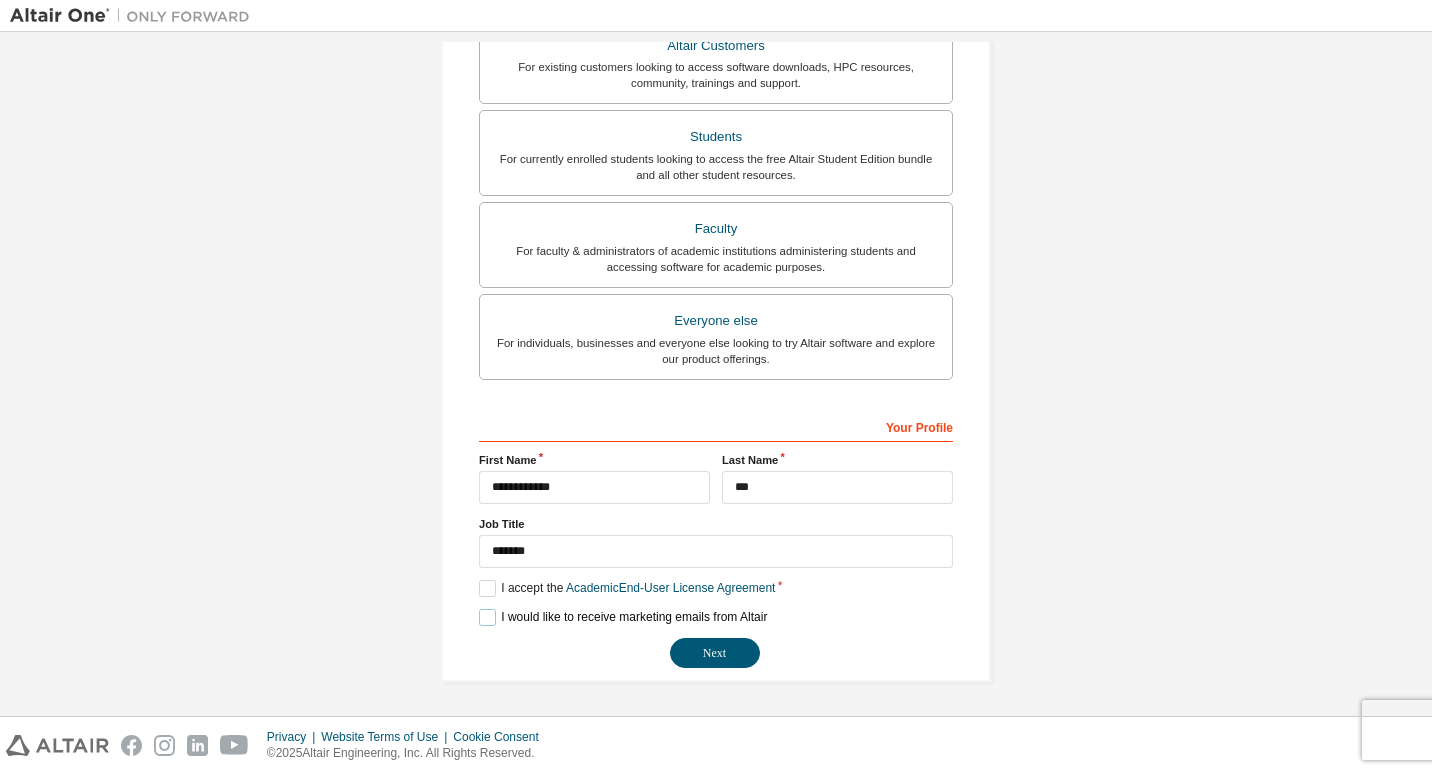 drag, startPoint x: 485, startPoint y: 612, endPoint x: 489, endPoint y: 622, distance: 10.770329 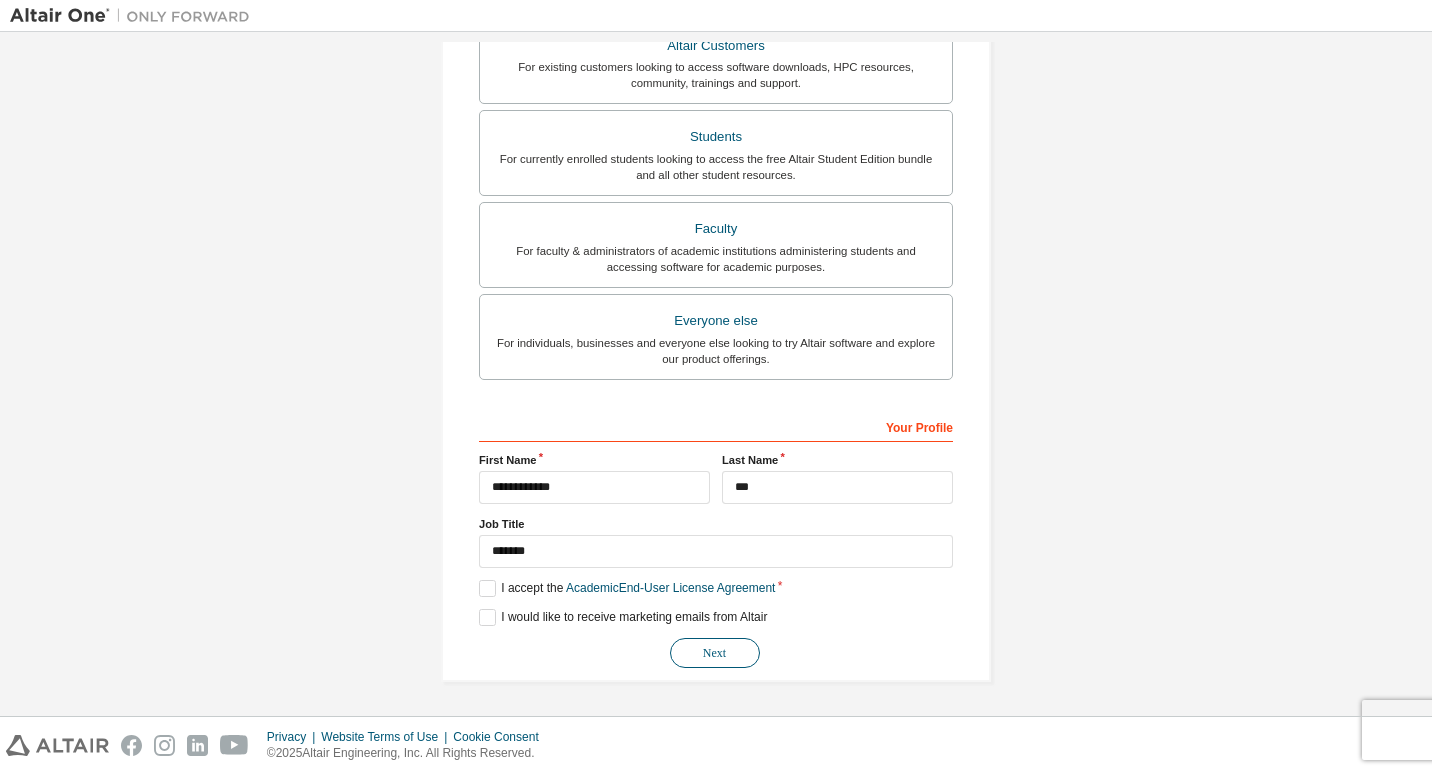 click on "Next" at bounding box center (715, 653) 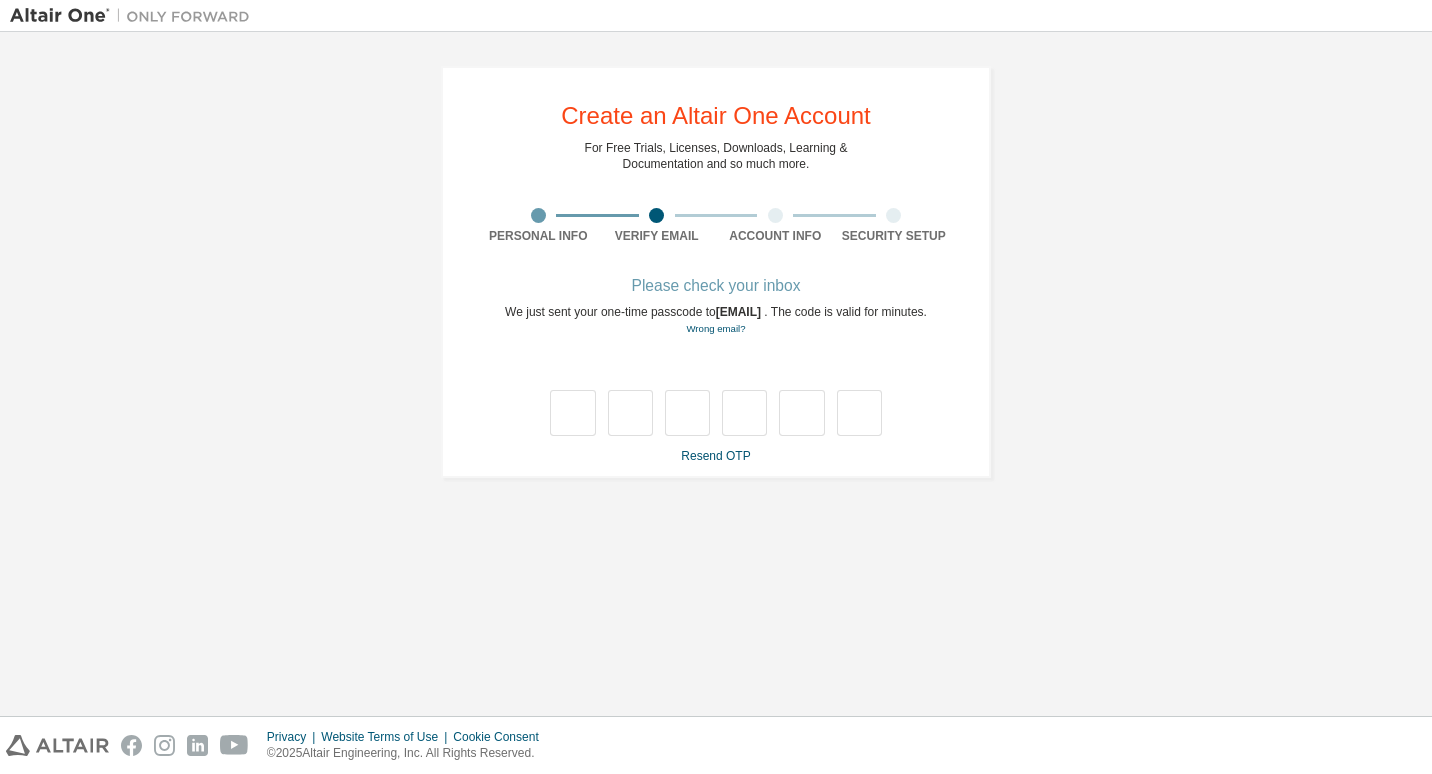 scroll, scrollTop: 0, scrollLeft: 0, axis: both 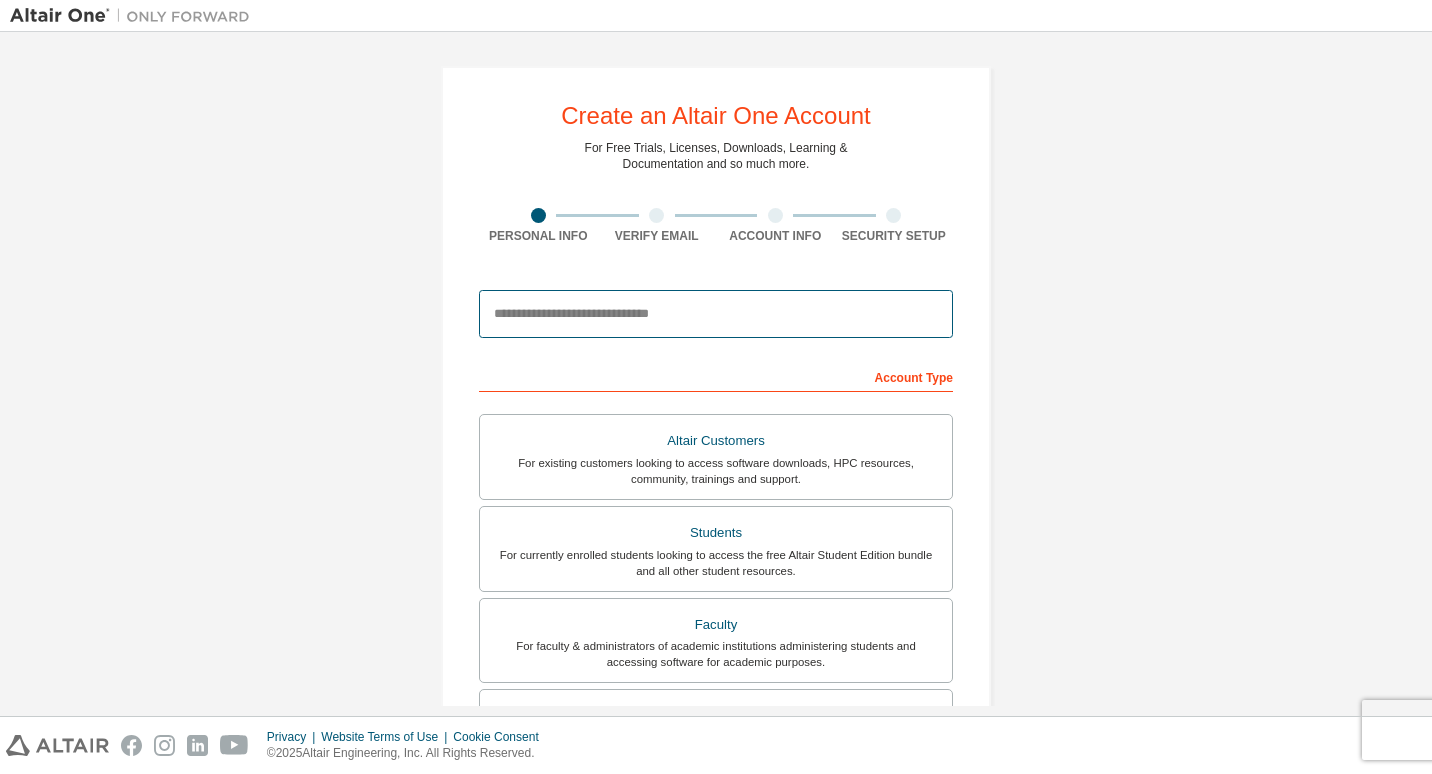 click at bounding box center (716, 314) 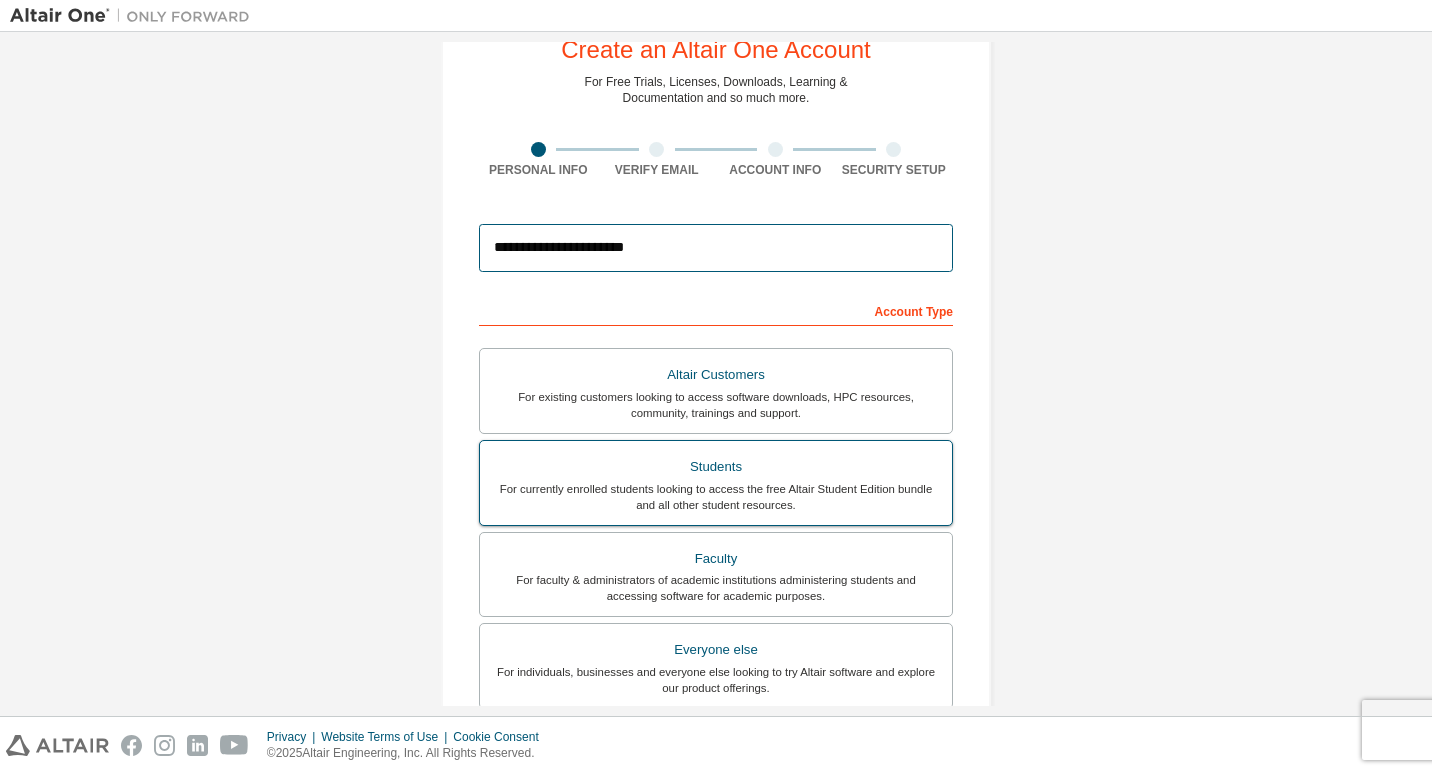 scroll, scrollTop: 100, scrollLeft: 0, axis: vertical 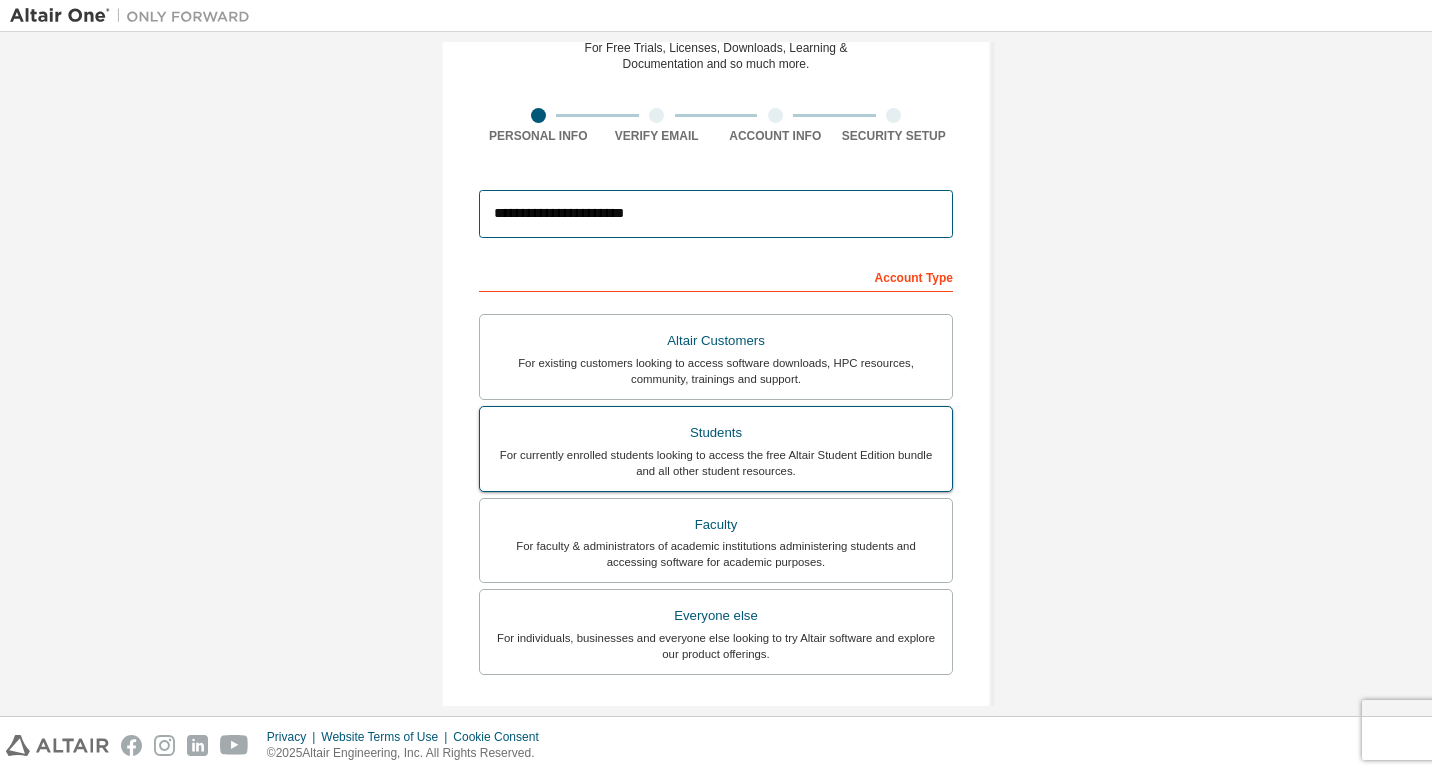 type on "**********" 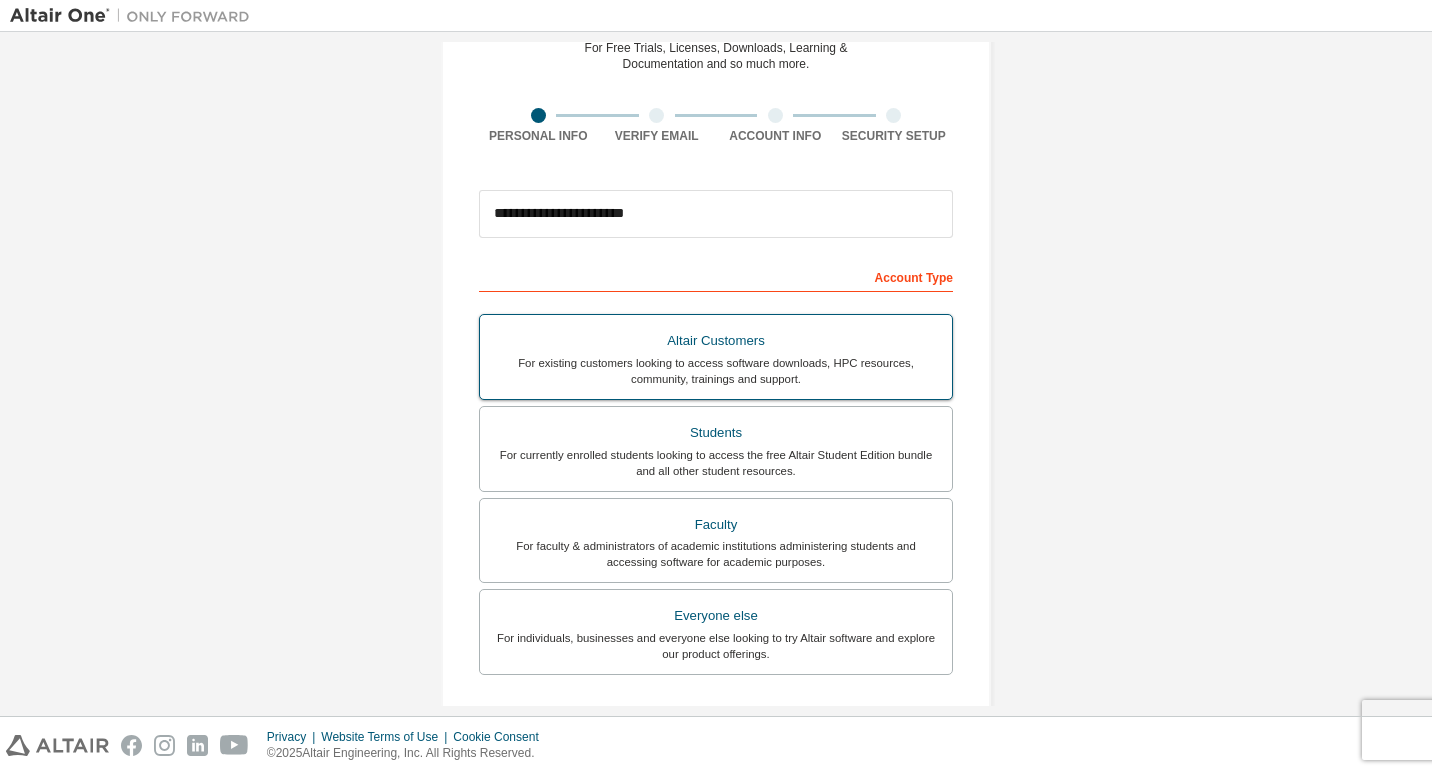 click on "Students" at bounding box center [716, 433] 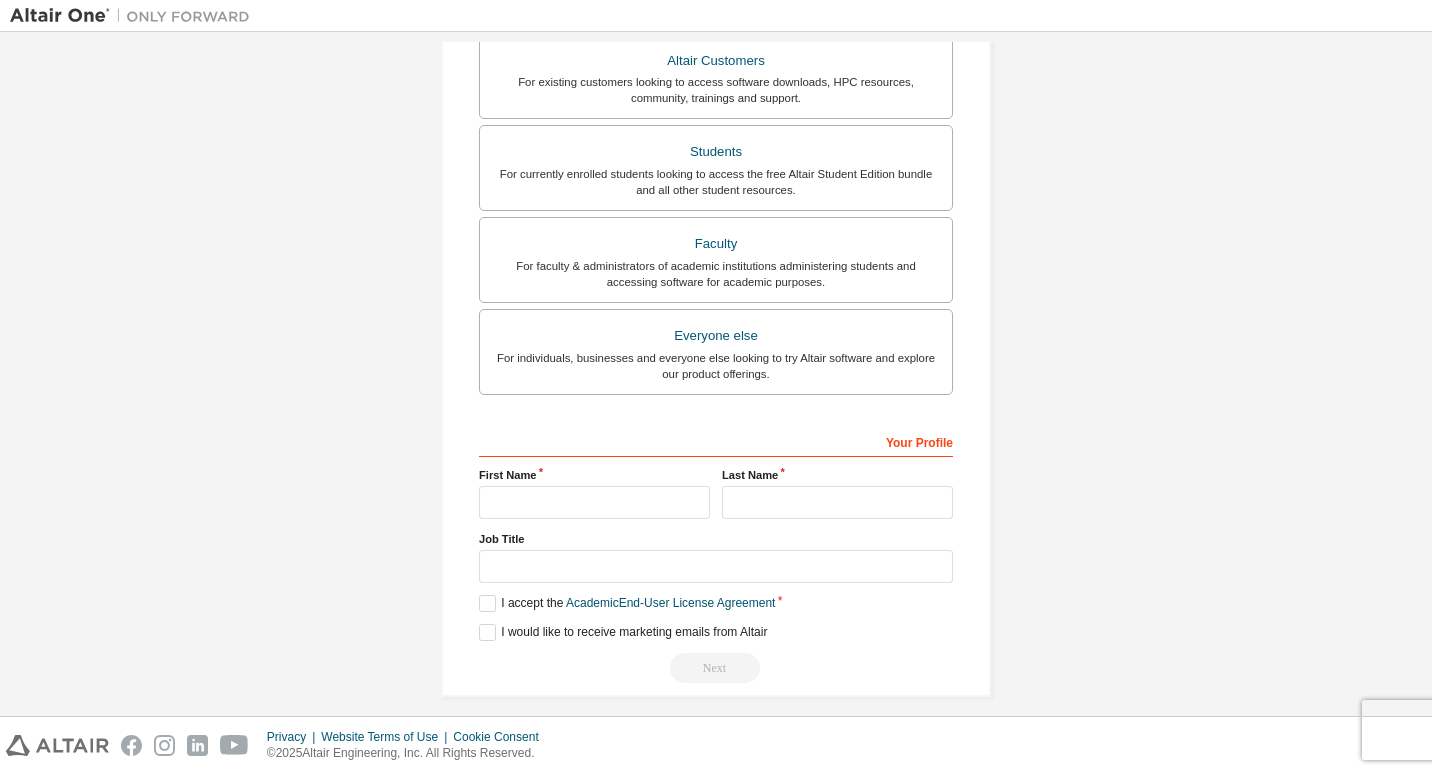 scroll, scrollTop: 447, scrollLeft: 0, axis: vertical 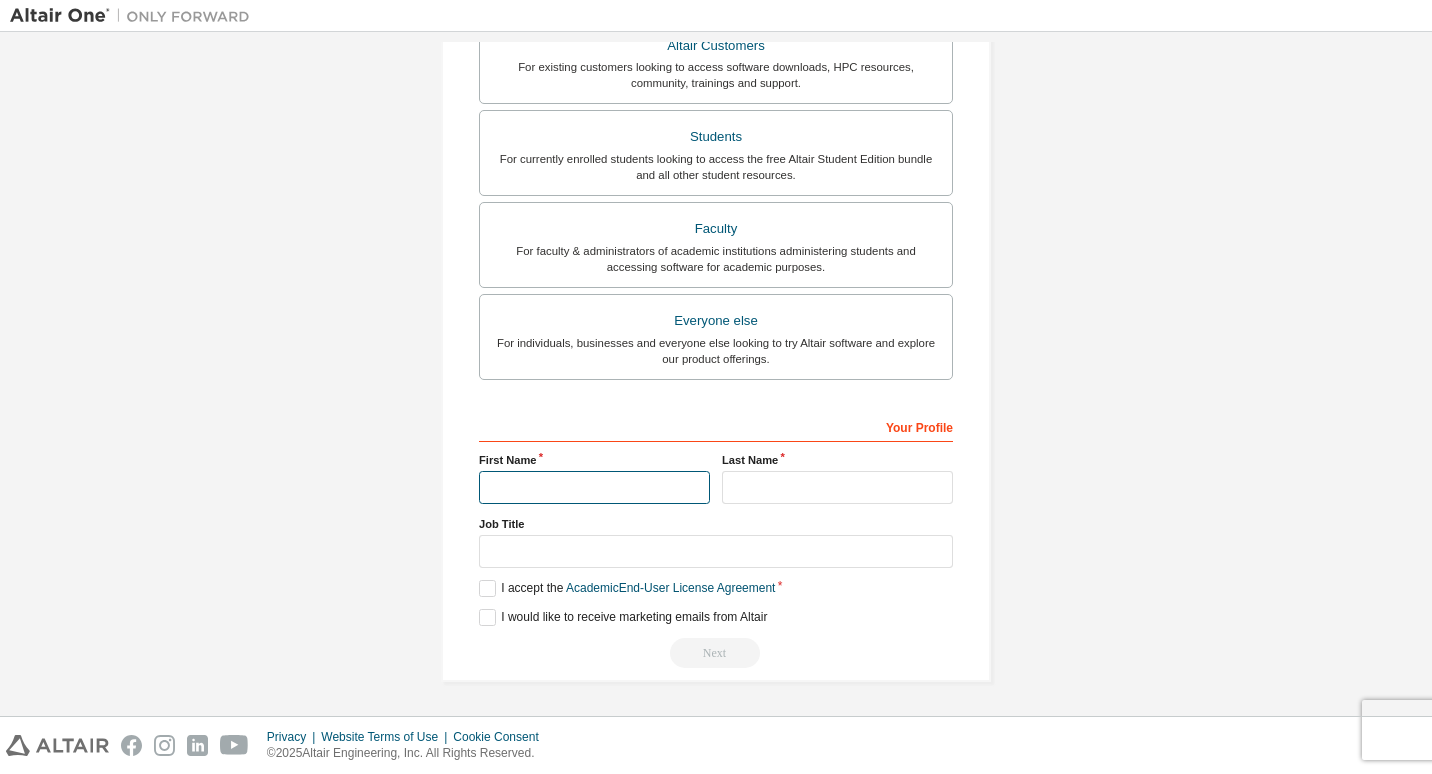 click at bounding box center [594, 487] 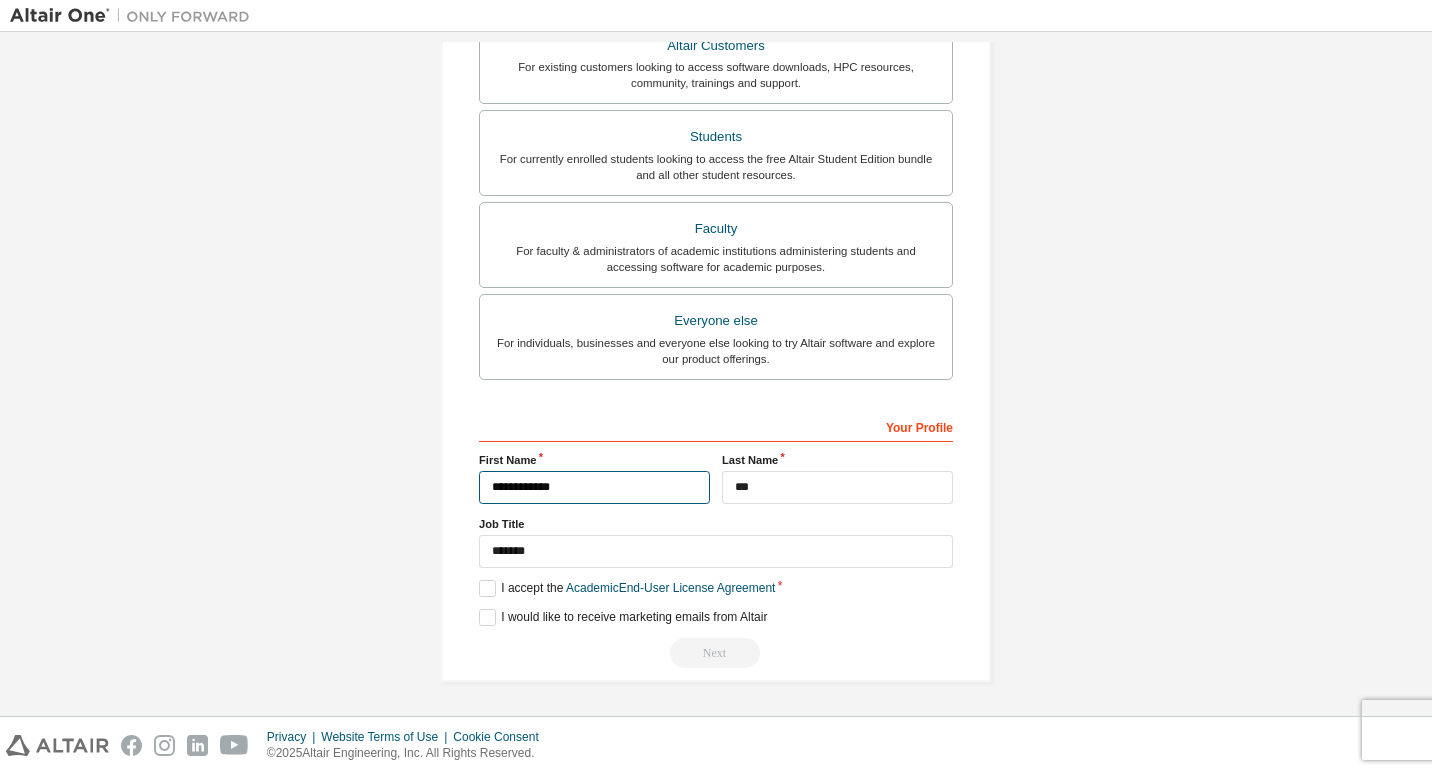 click on "**********" at bounding box center [594, 487] 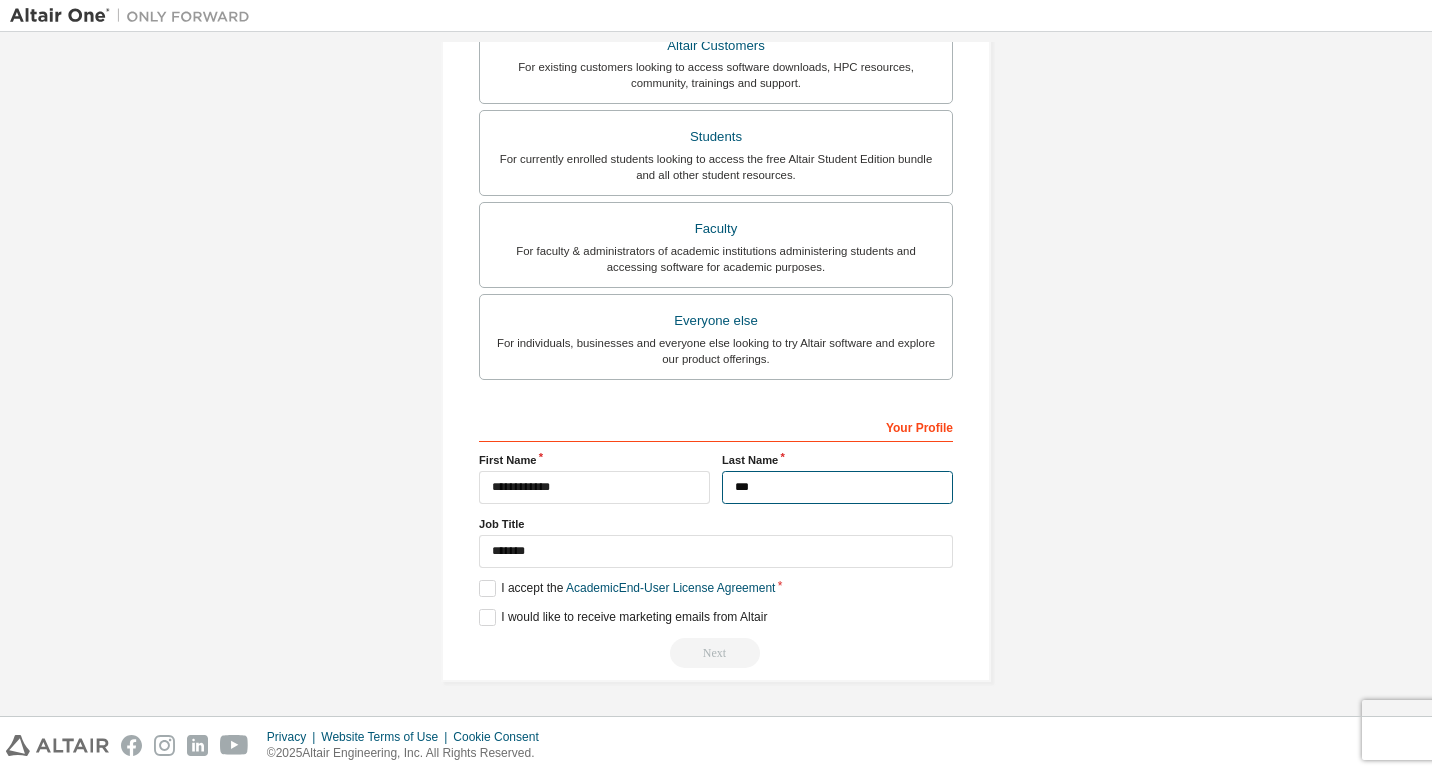 click on "***" at bounding box center (837, 487) 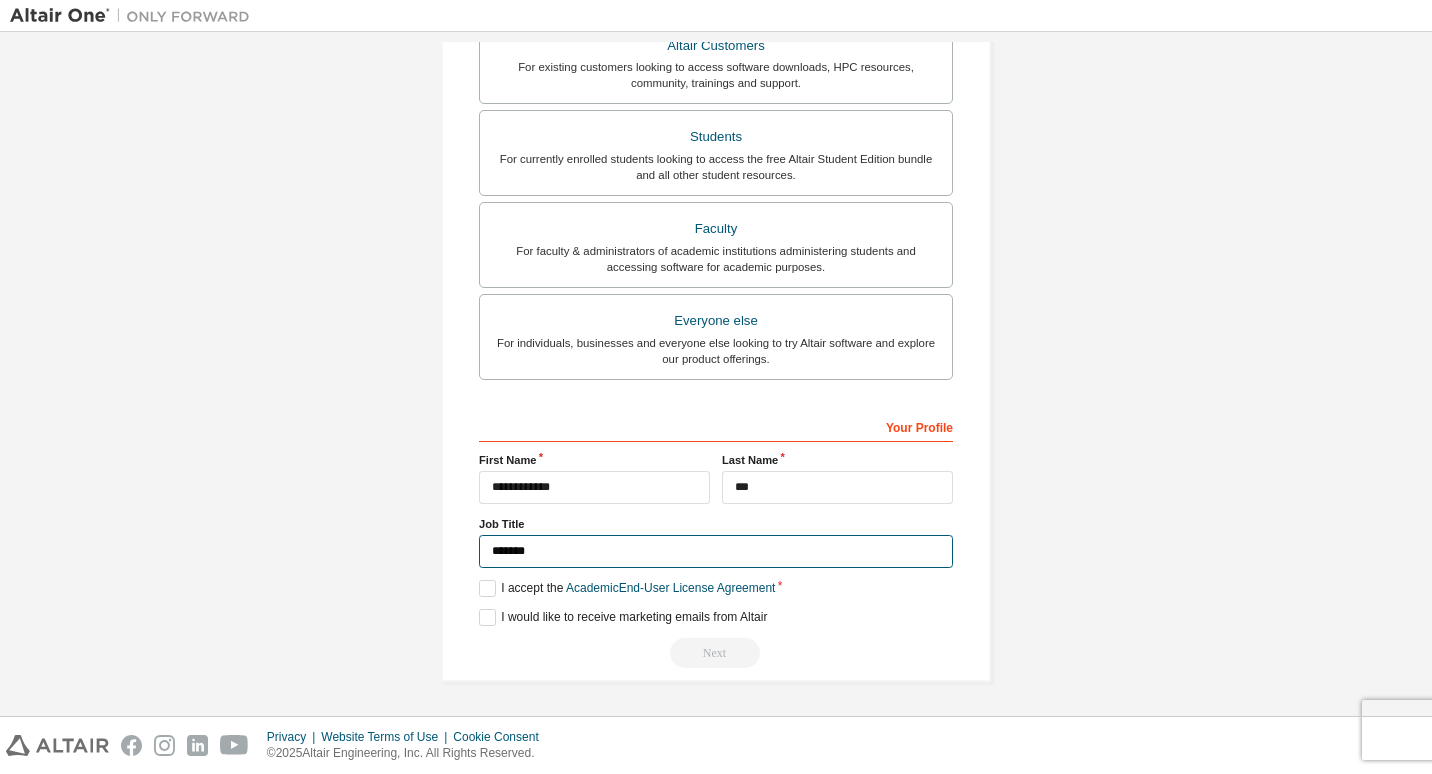 click on "*******" at bounding box center [716, 551] 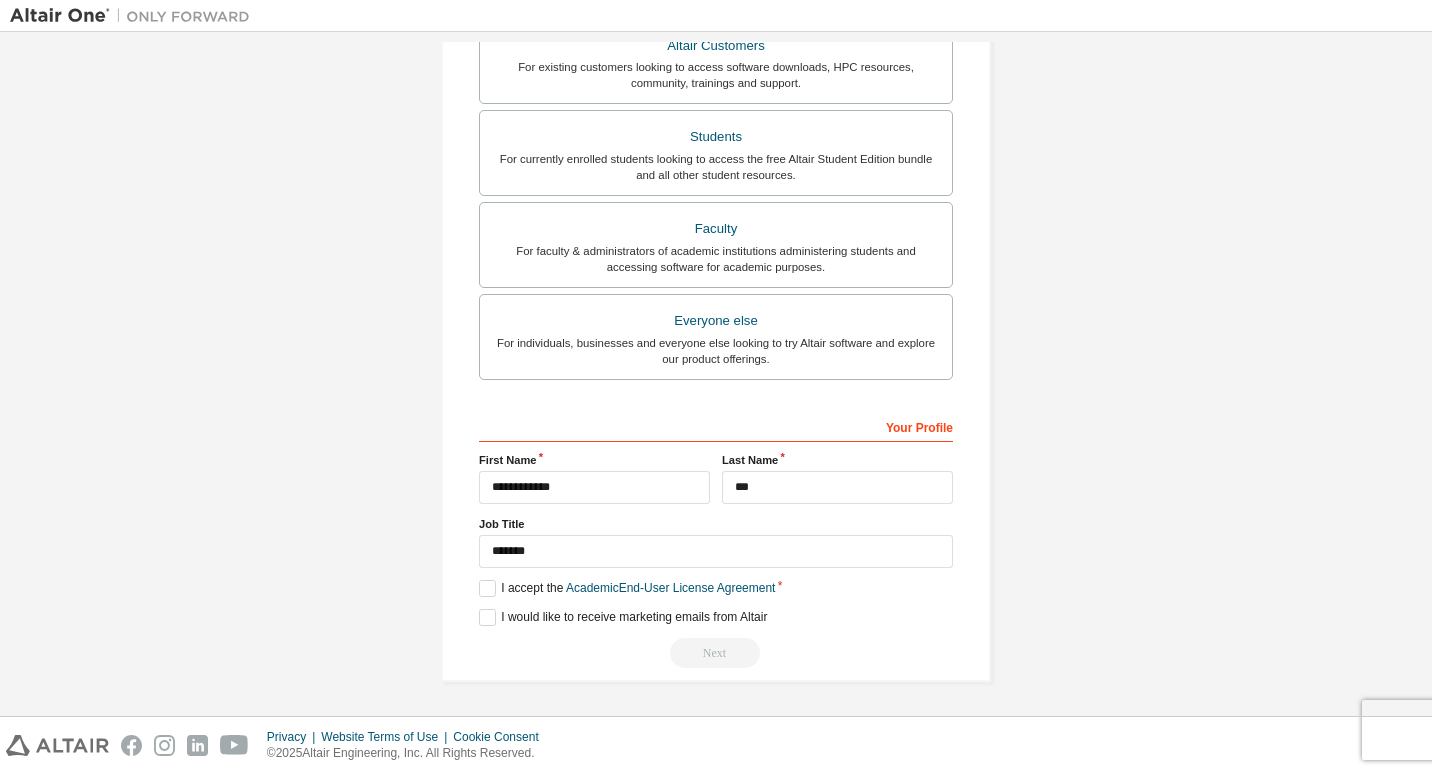 click on "**********" at bounding box center (716, 150) 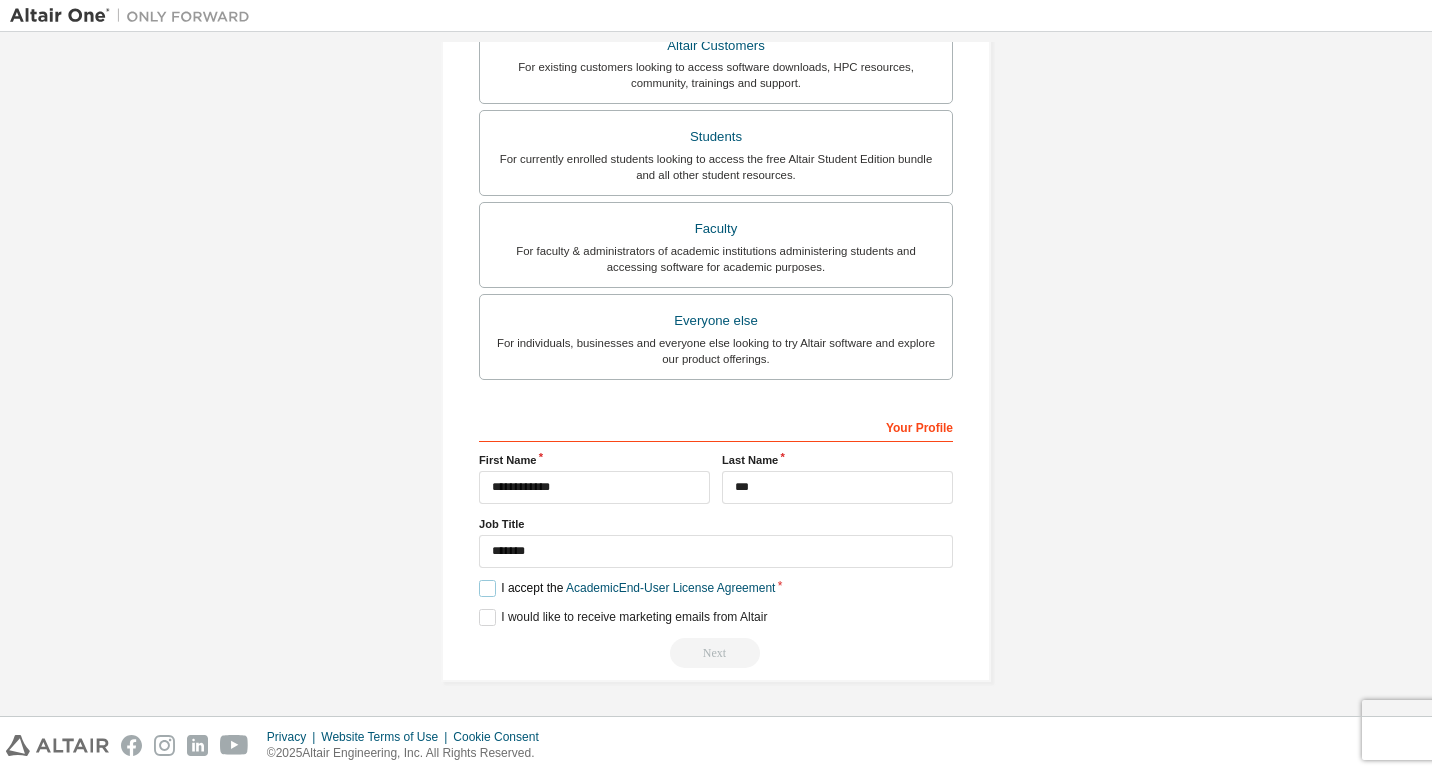 click on "I accept the   Academic   End-User License Agreement" at bounding box center [627, 588] 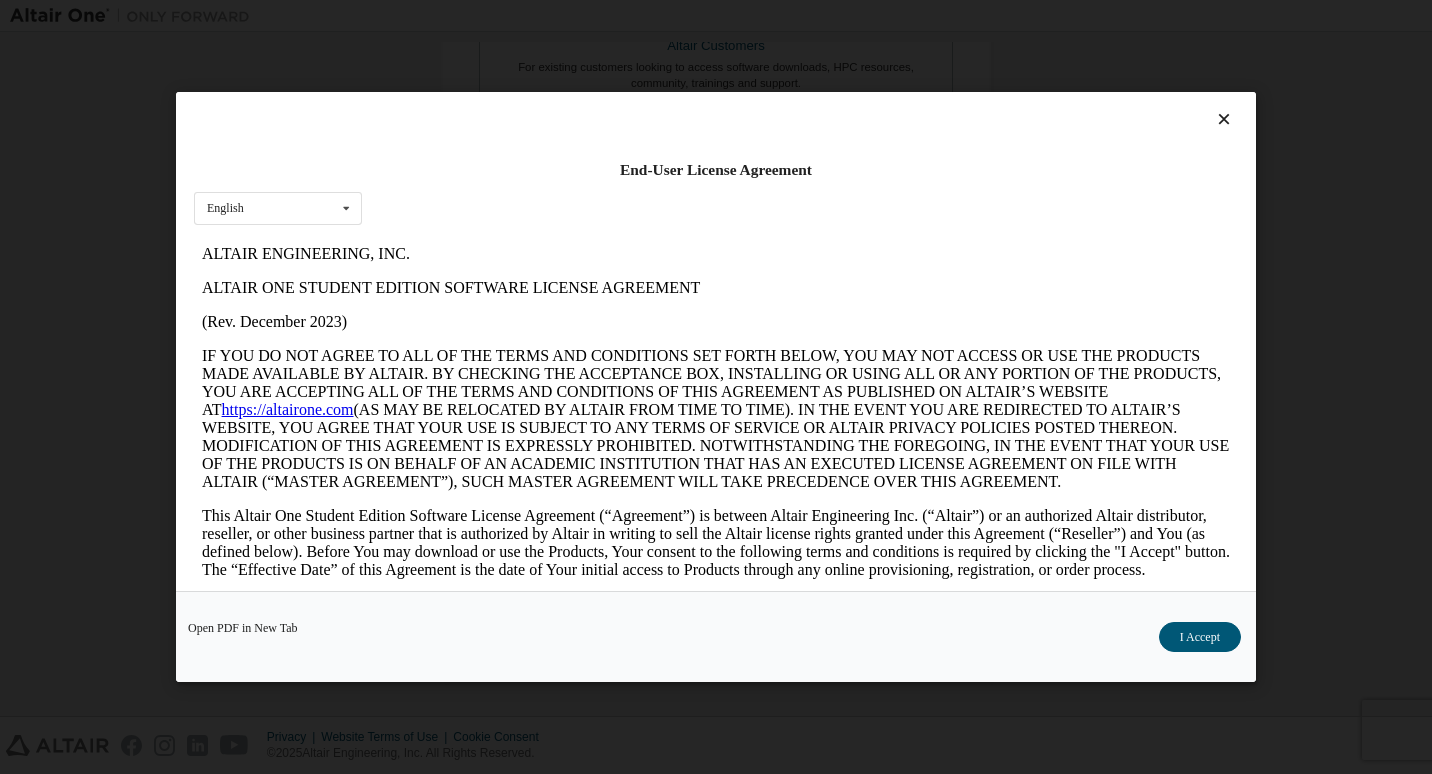 scroll, scrollTop: 0, scrollLeft: 0, axis: both 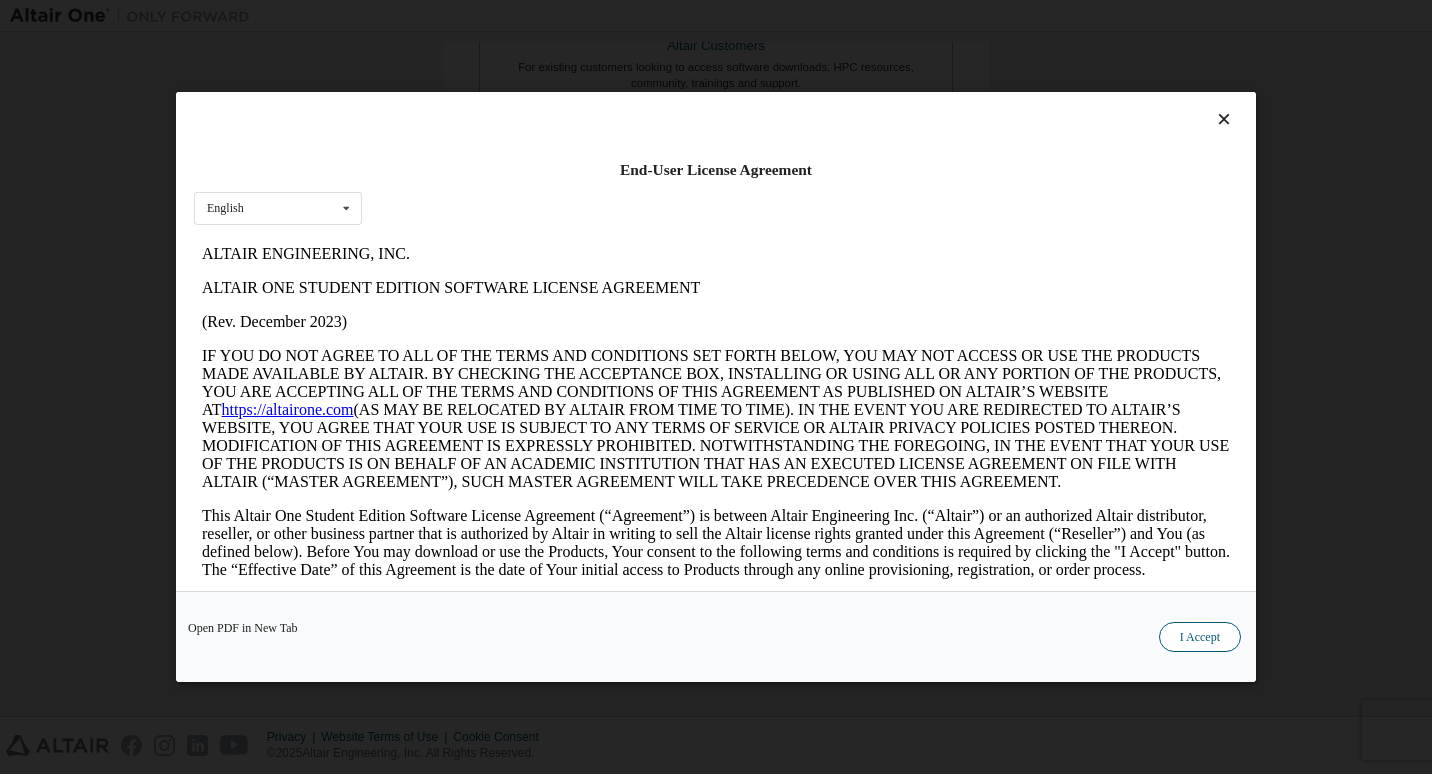 click on "I Accept" at bounding box center (1200, 637) 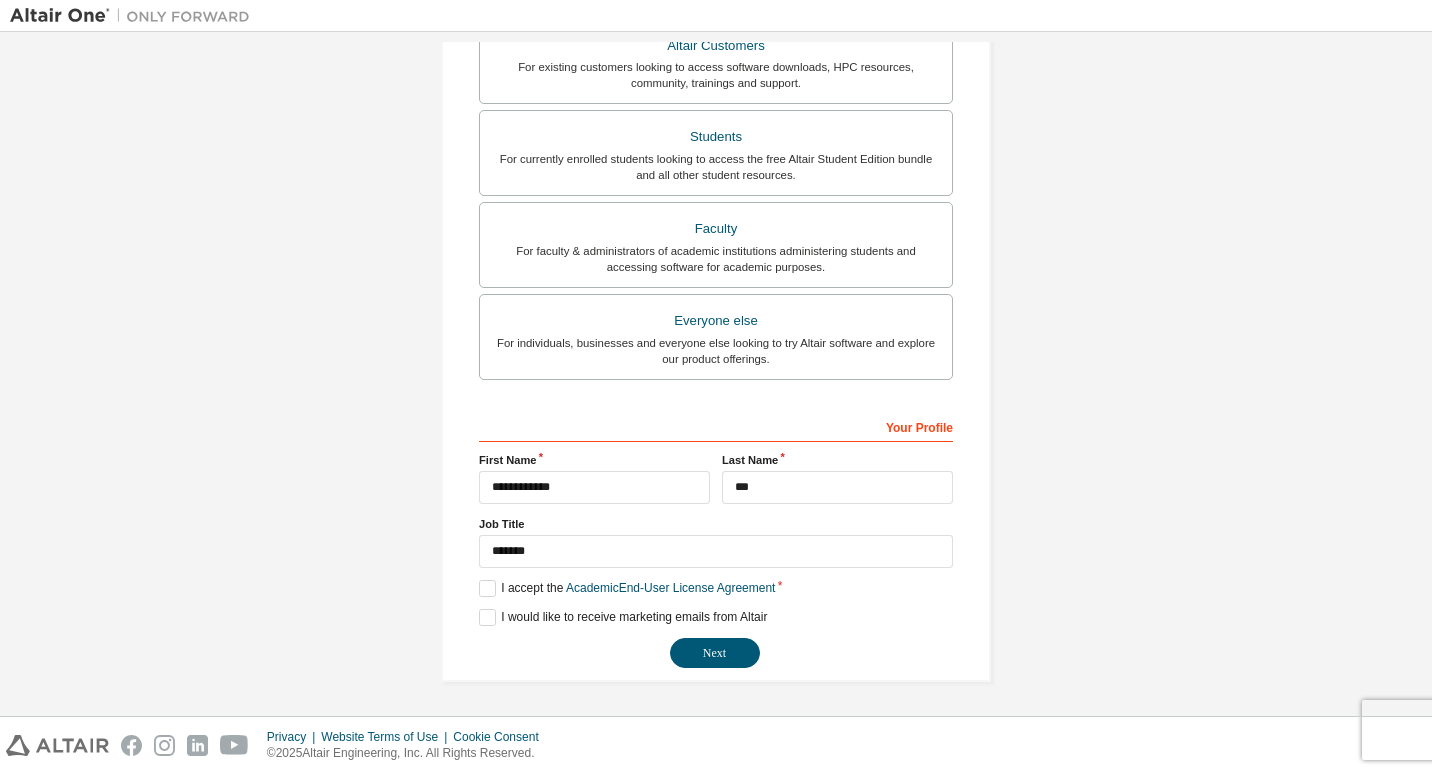 click on "**********" at bounding box center (716, 539) 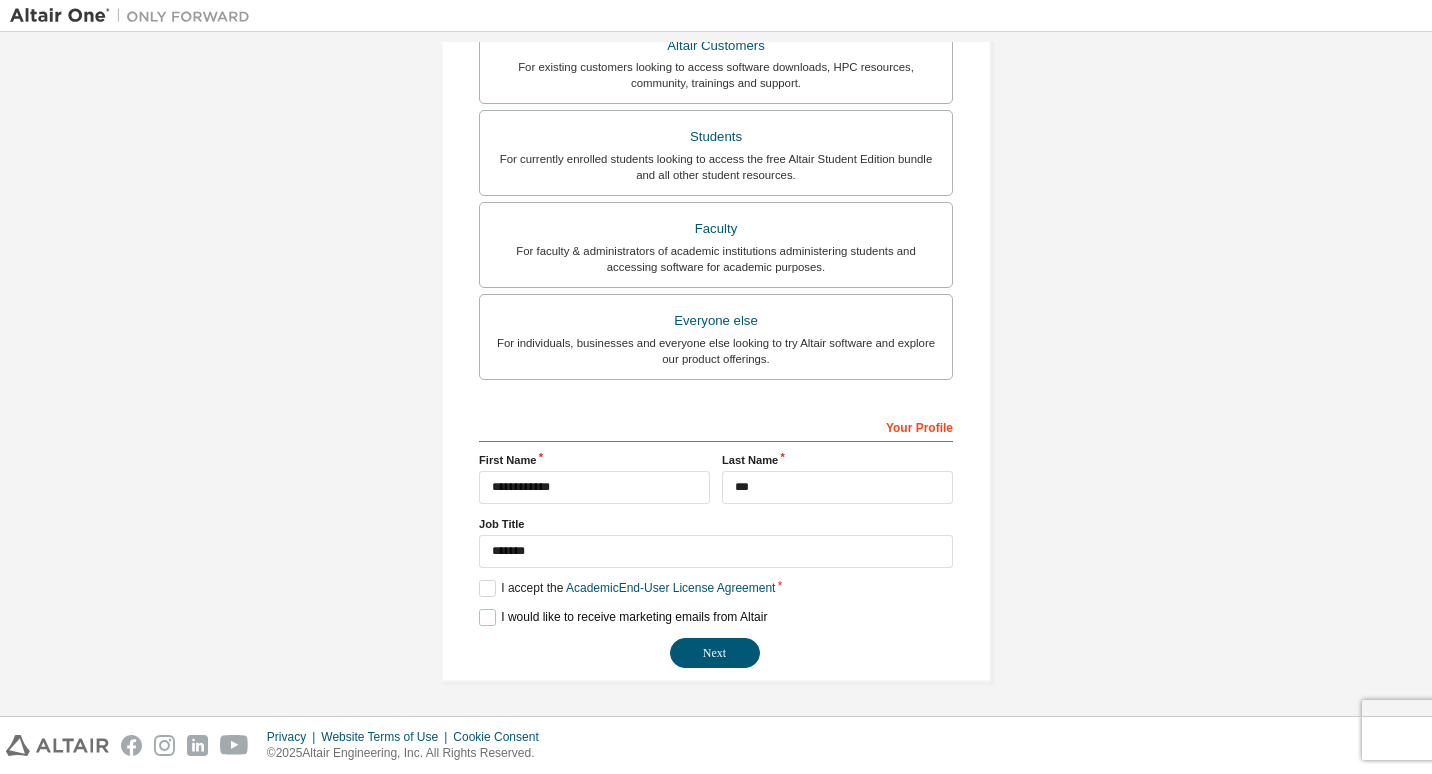 click on "I would like to receive marketing emails from Altair" at bounding box center [623, 617] 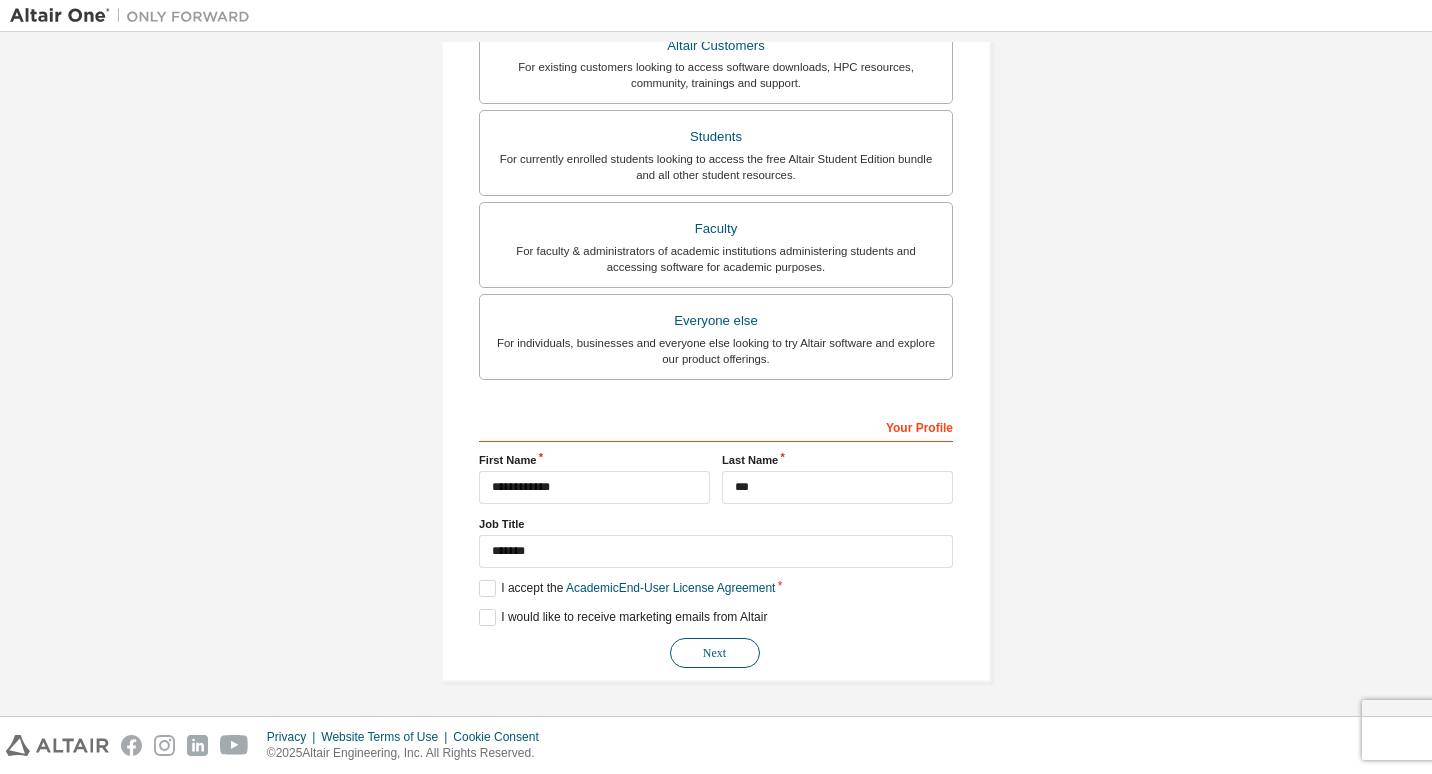 click on "Next" at bounding box center (715, 653) 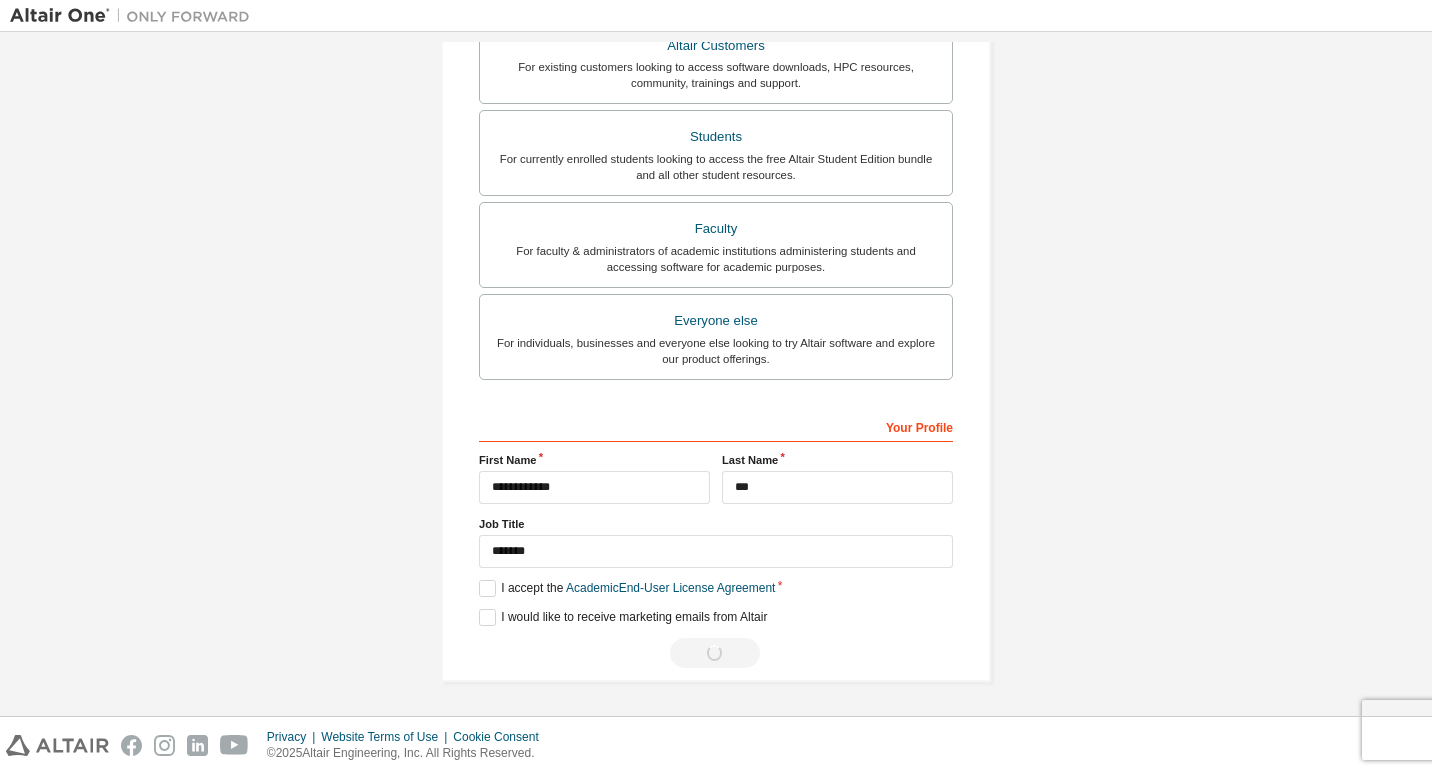 scroll, scrollTop: 0, scrollLeft: 0, axis: both 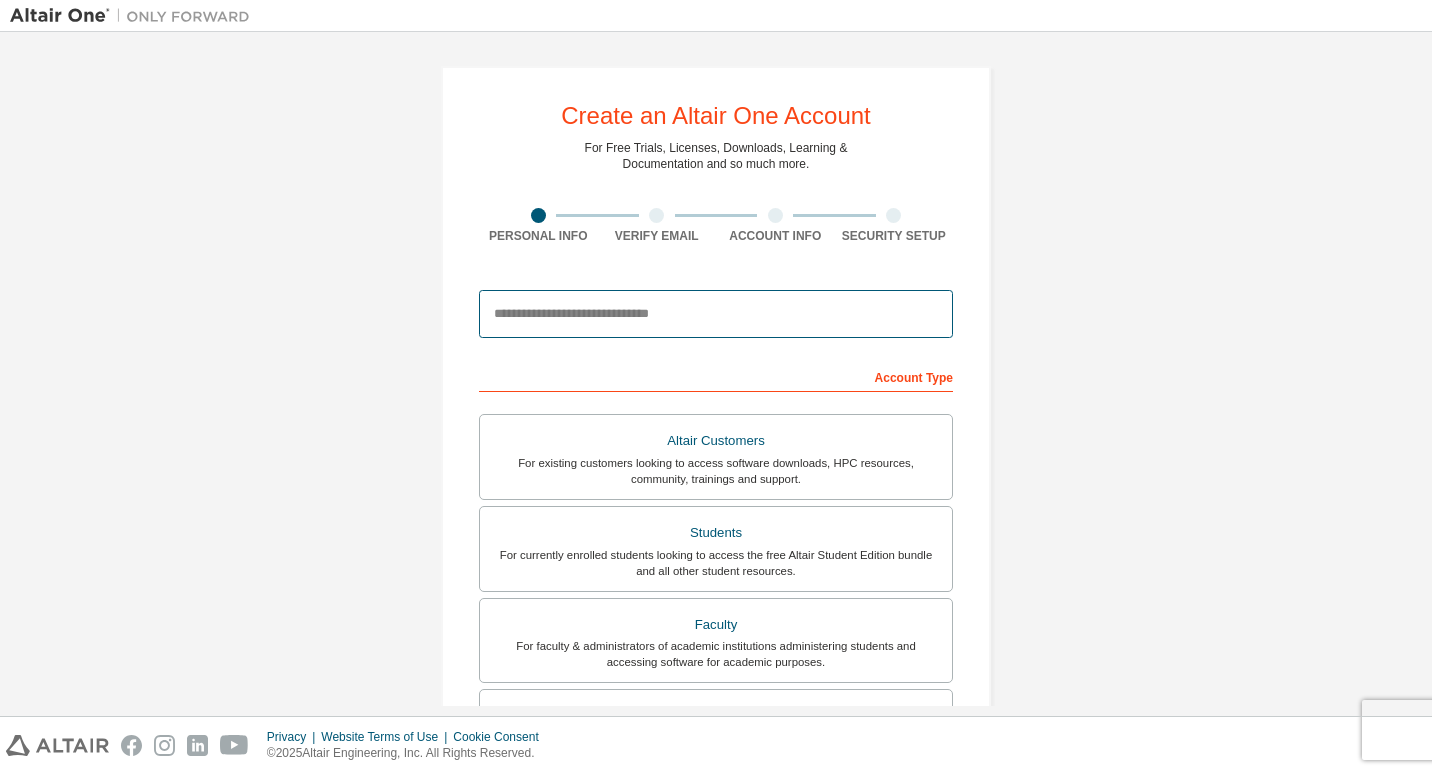 drag, startPoint x: 0, startPoint y: 0, endPoint x: 670, endPoint y: 319, distance: 742.06537 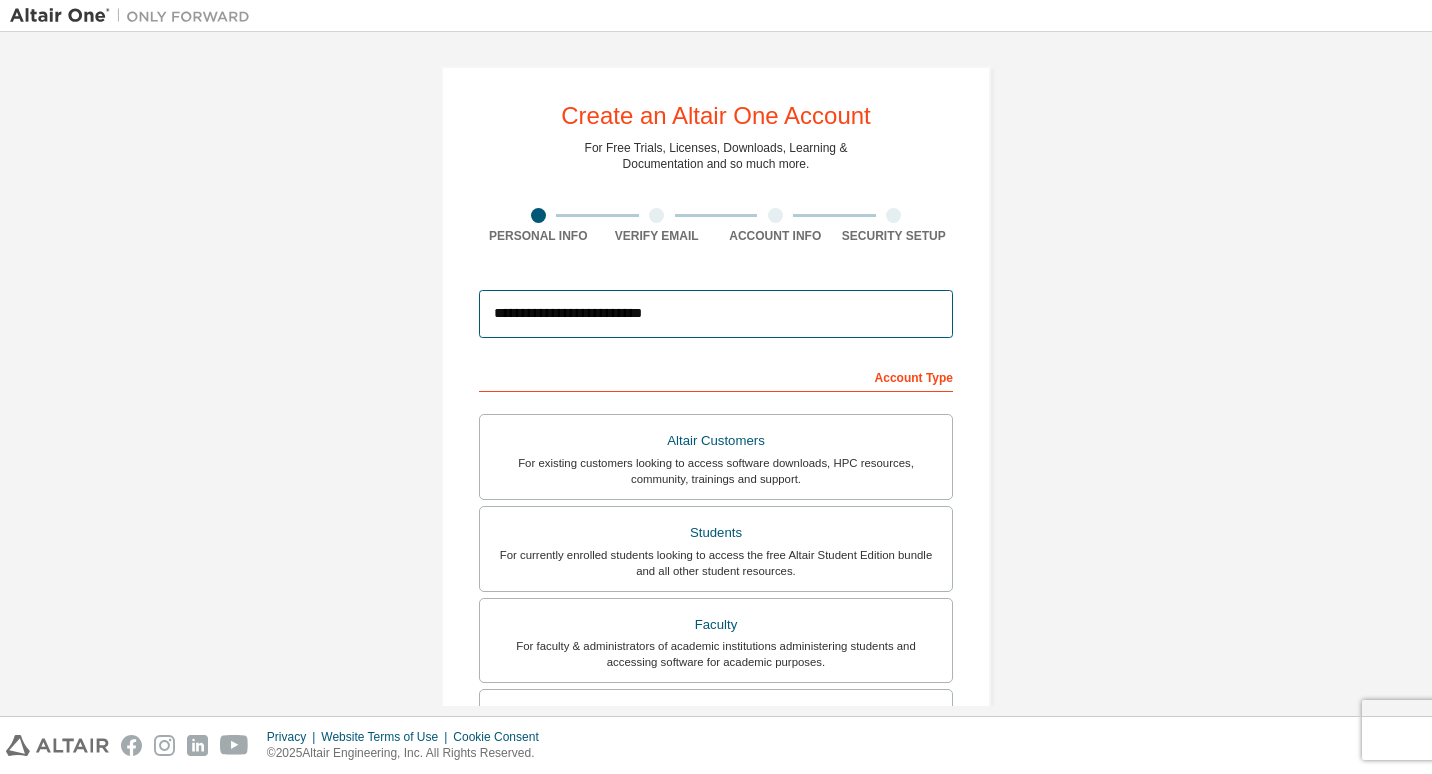 type on "**********" 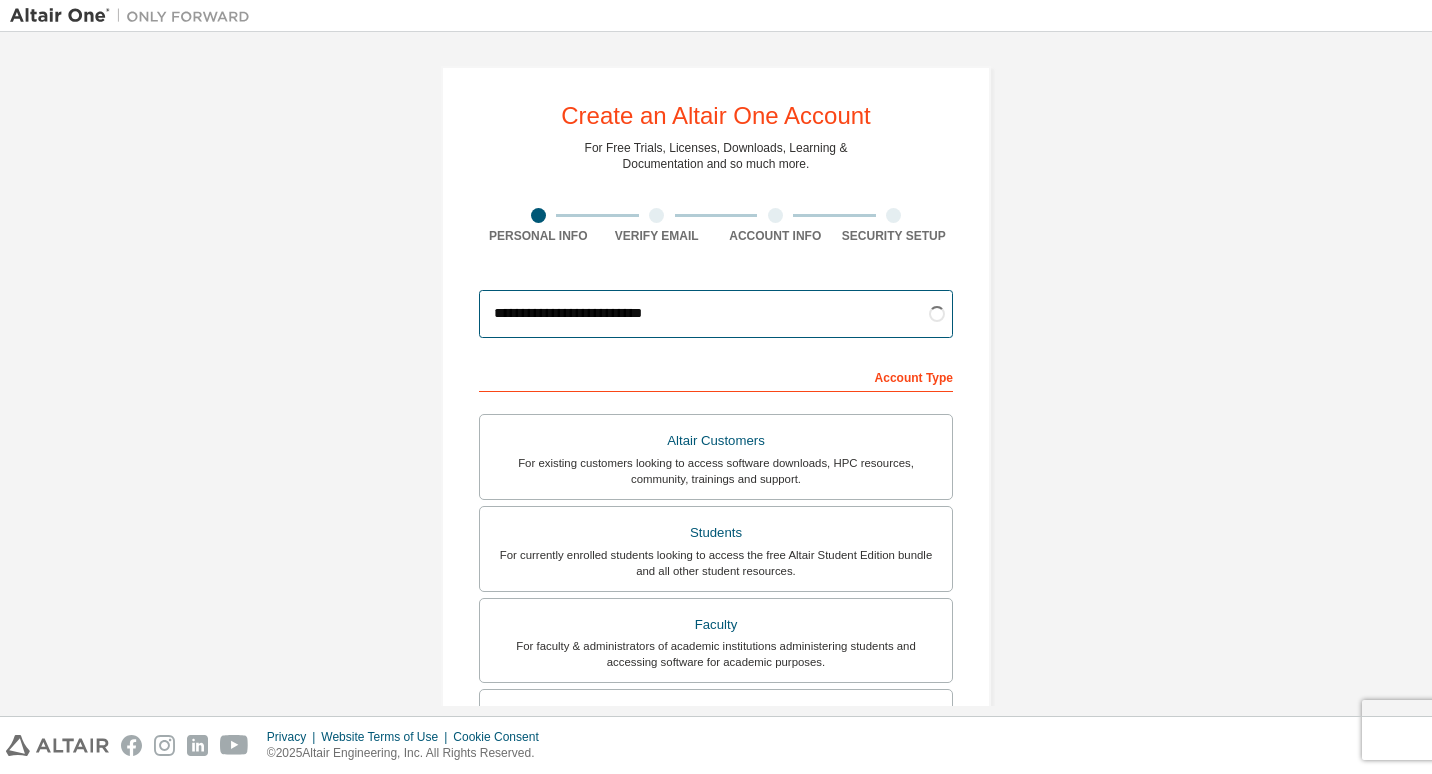 click on "**********" at bounding box center [716, 314] 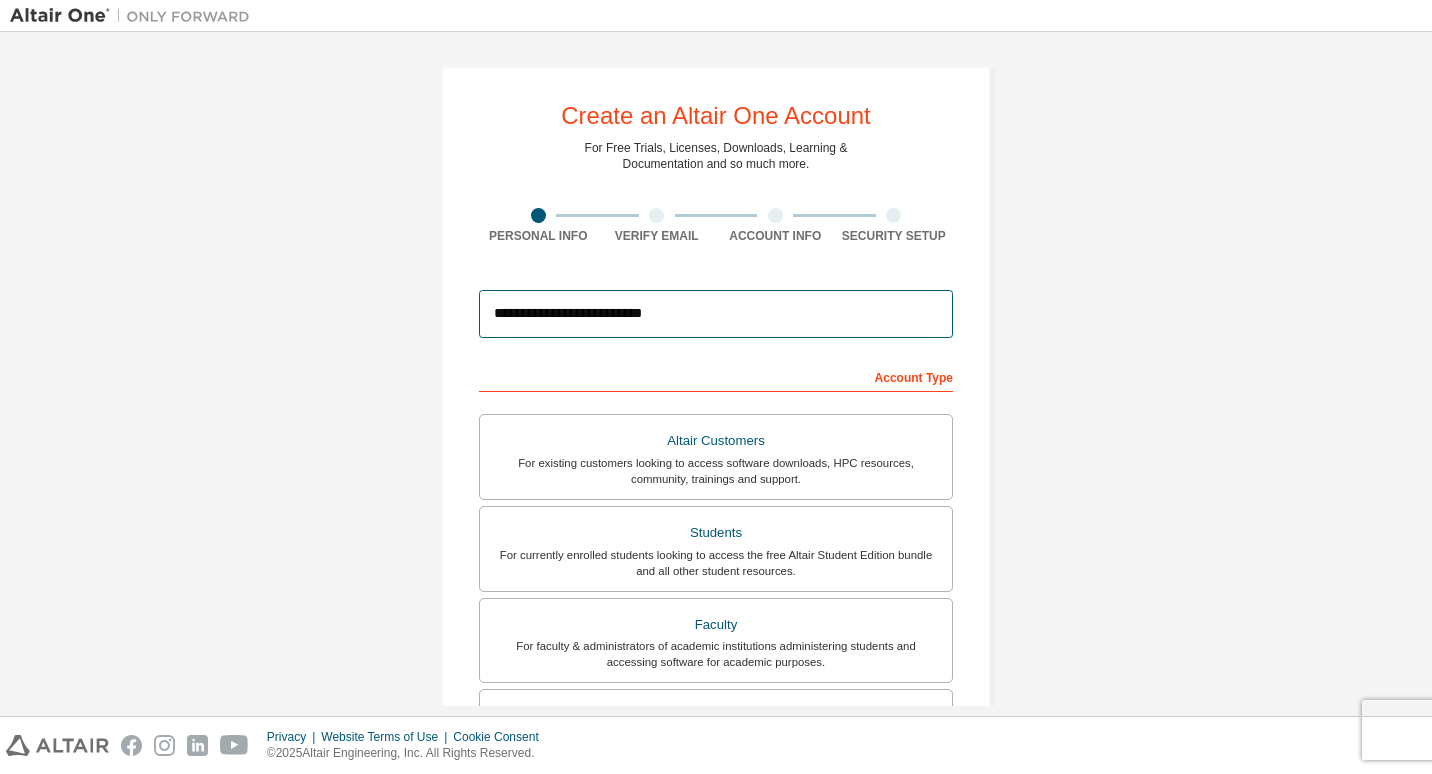 click on "**********" at bounding box center [716, 314] 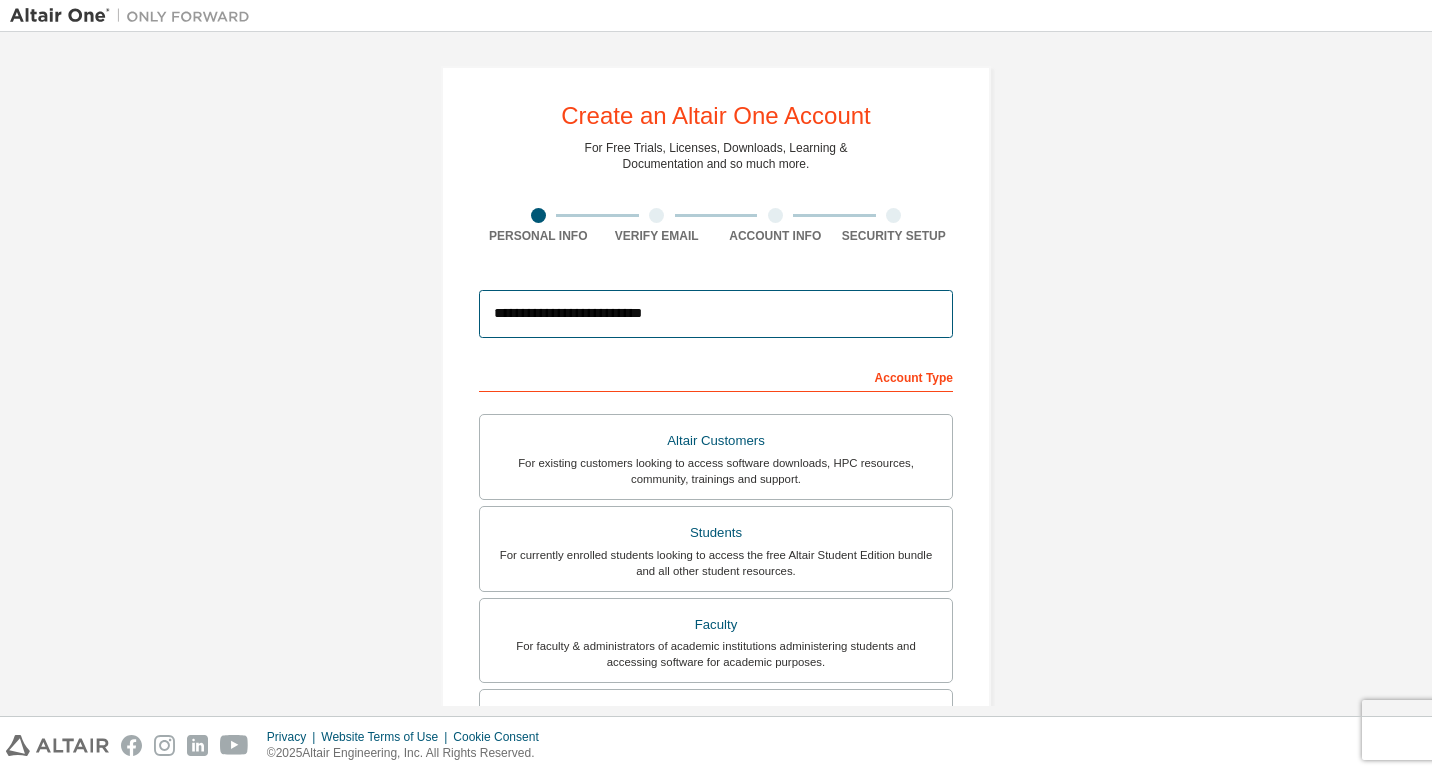click on "**********" at bounding box center (716, 314) 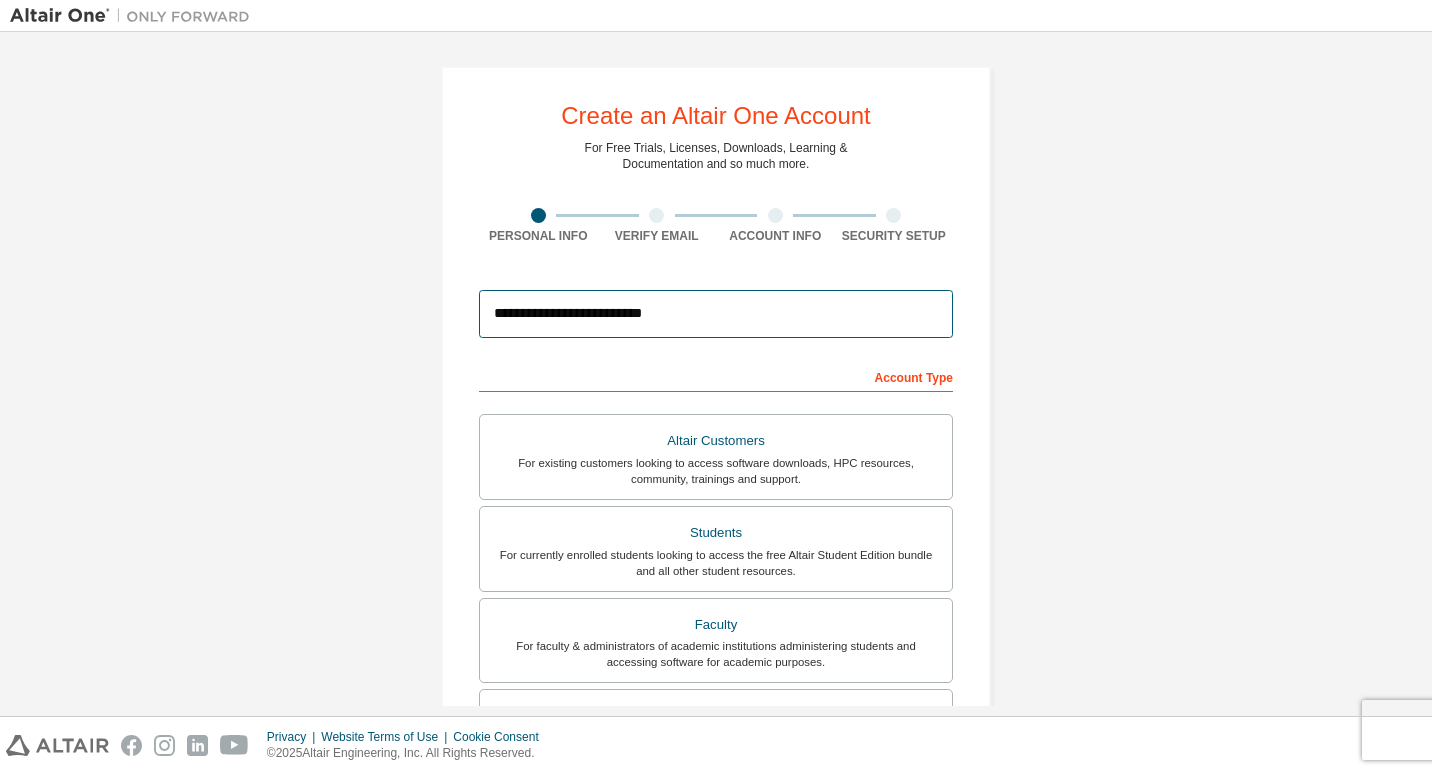 click on "**********" at bounding box center (716, 314) 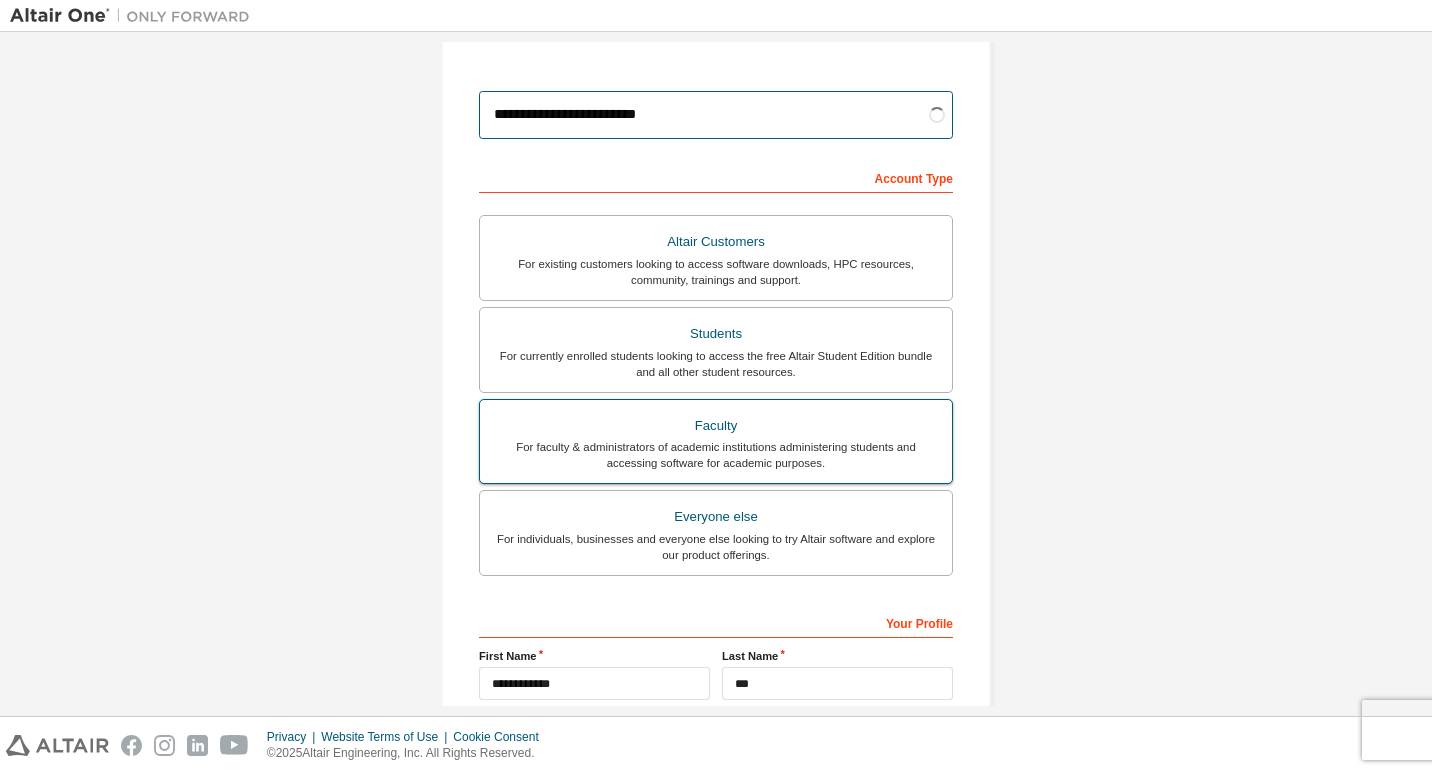 scroll, scrollTop: 200, scrollLeft: 0, axis: vertical 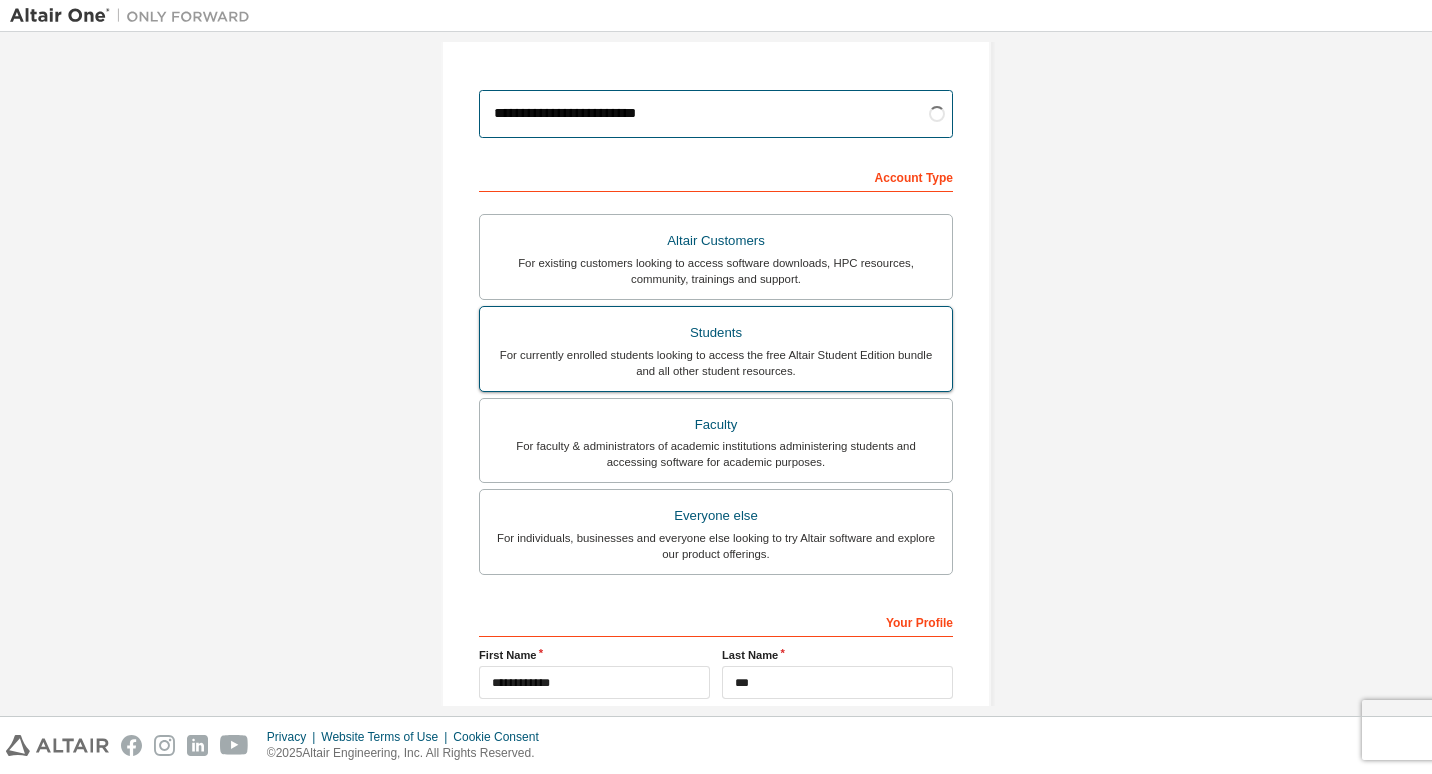 type on "**********" 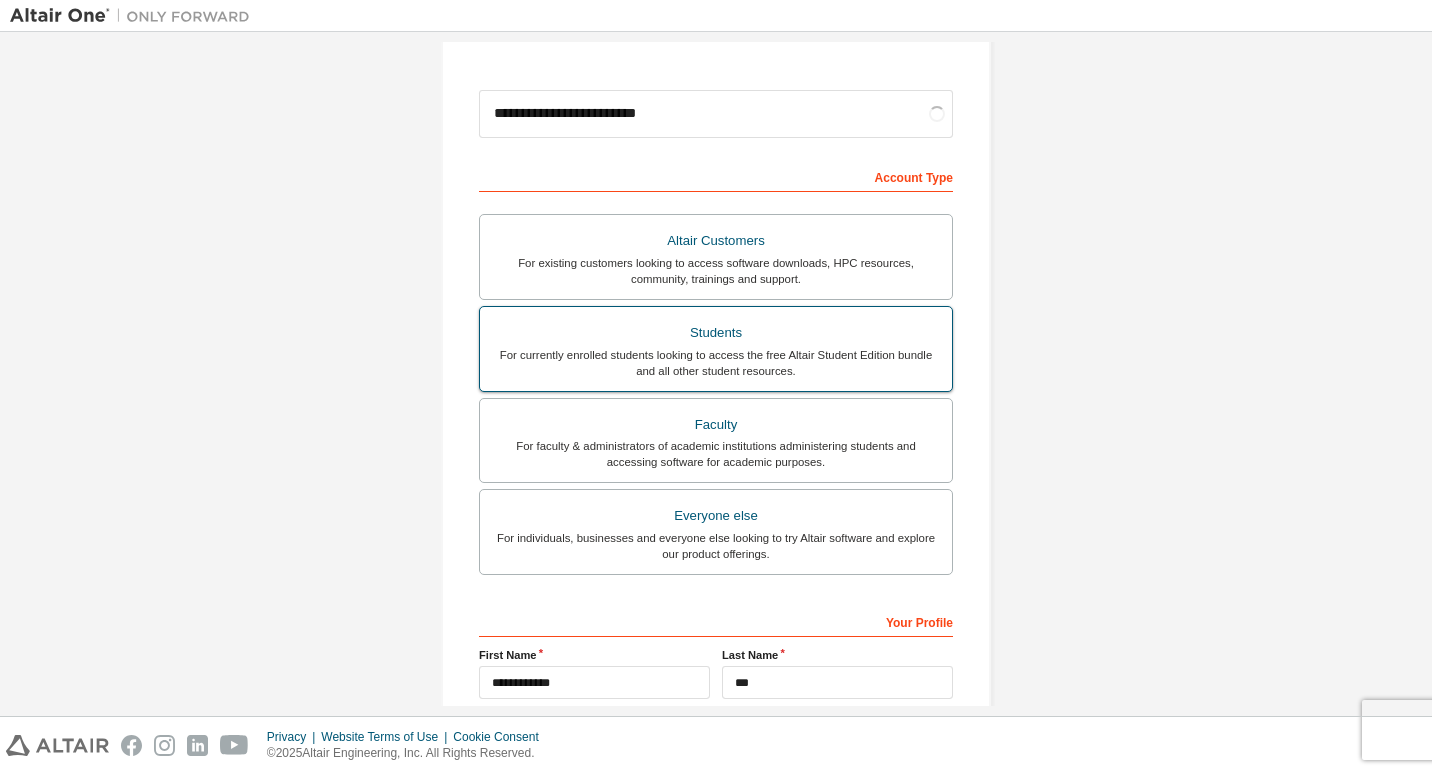 click on "Students" at bounding box center [716, 333] 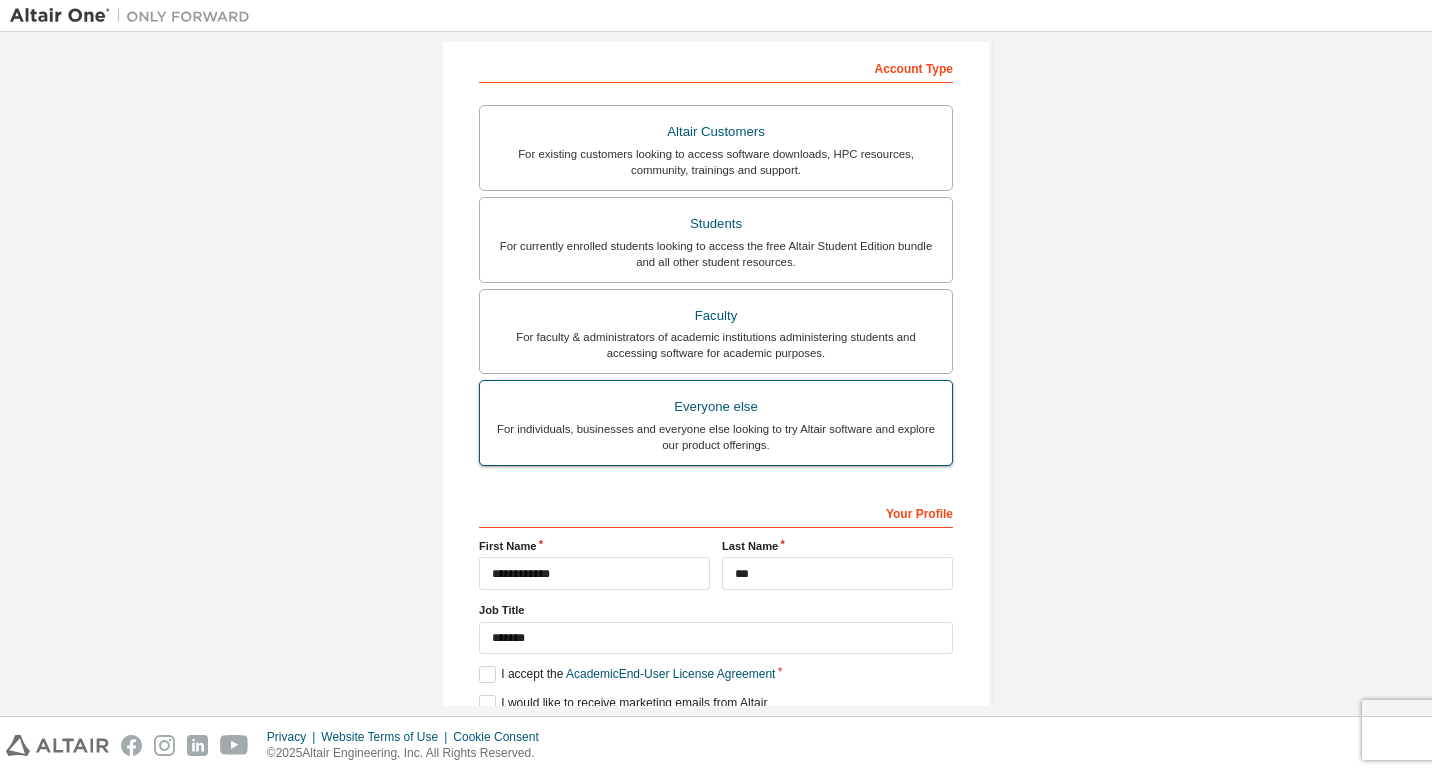 scroll, scrollTop: 395, scrollLeft: 0, axis: vertical 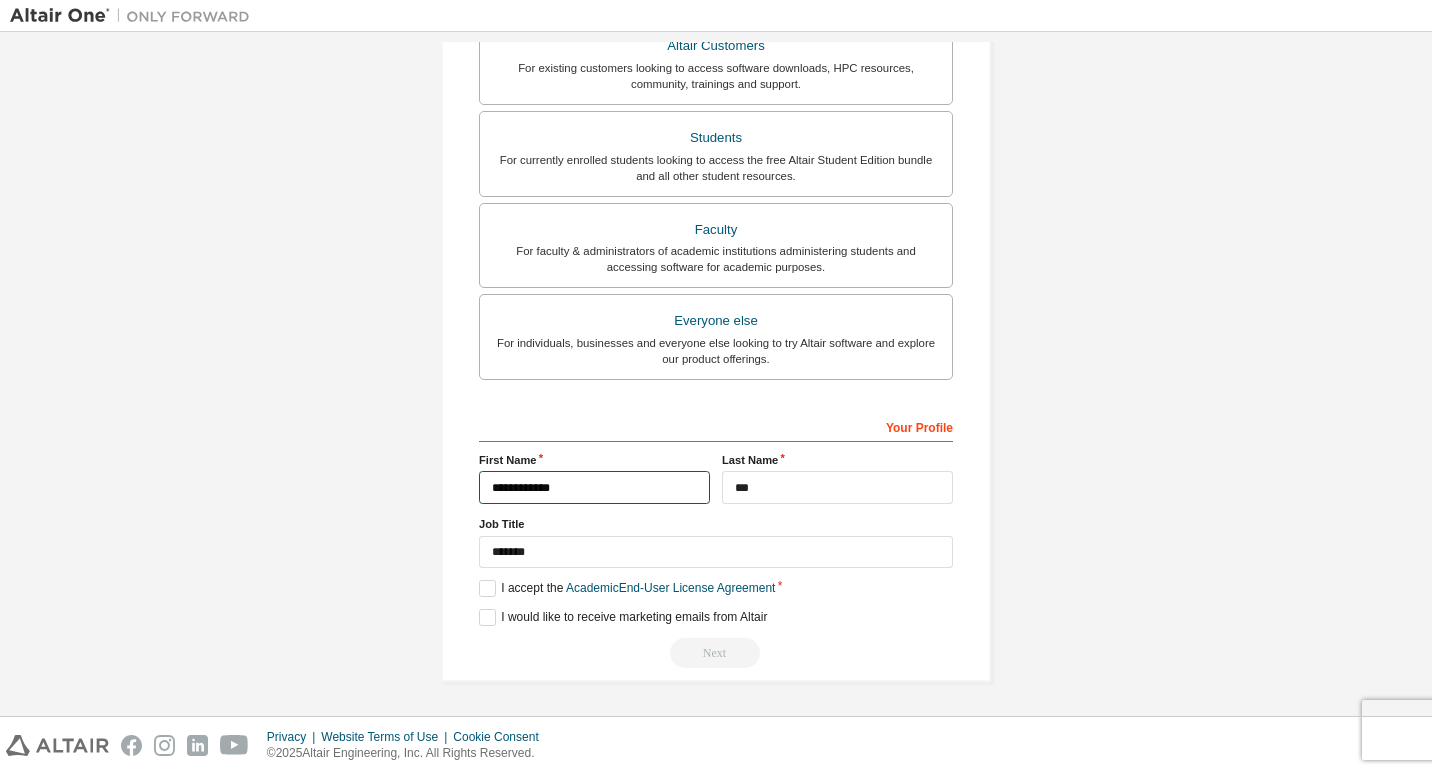 click on "**********" at bounding box center [594, 487] 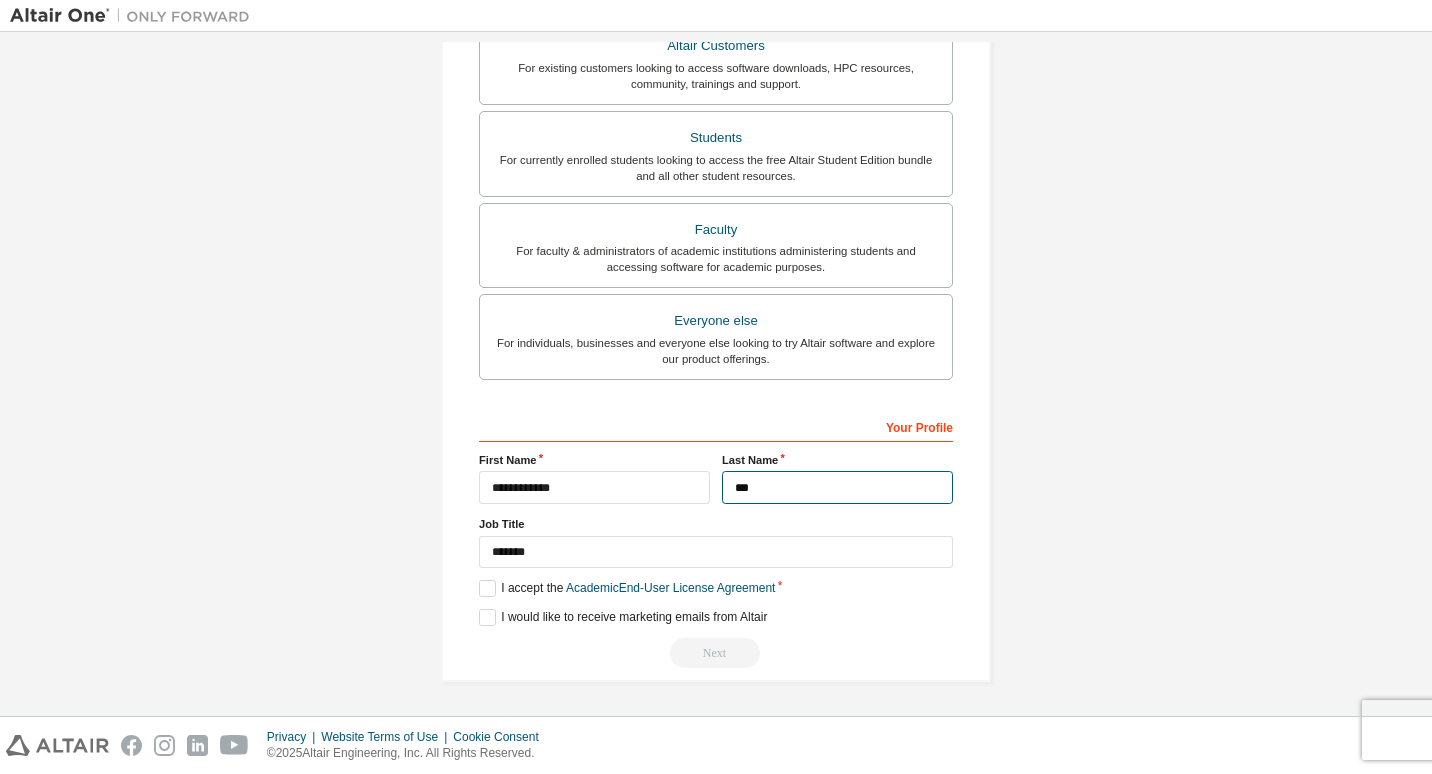 click on "***" at bounding box center (837, 487) 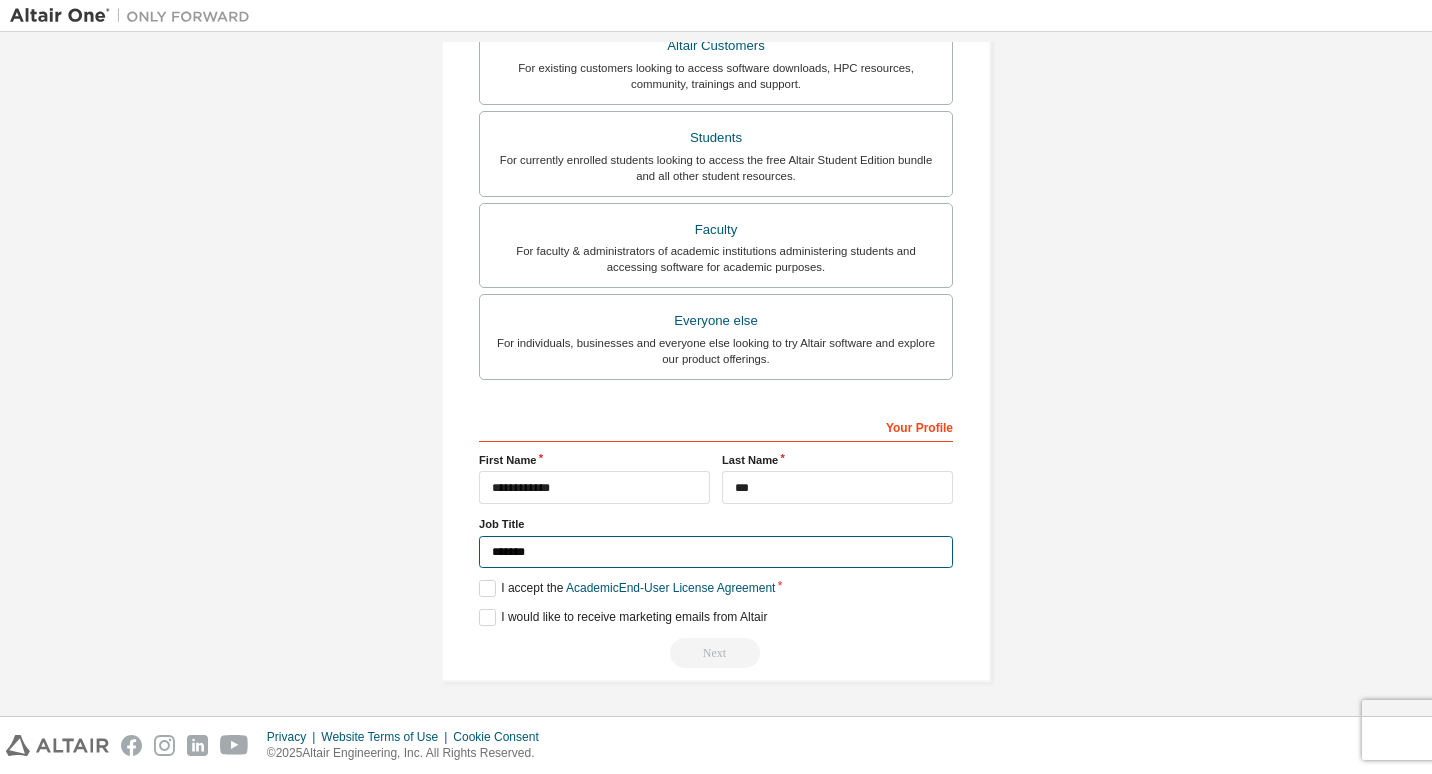 click on "*******" at bounding box center (716, 552) 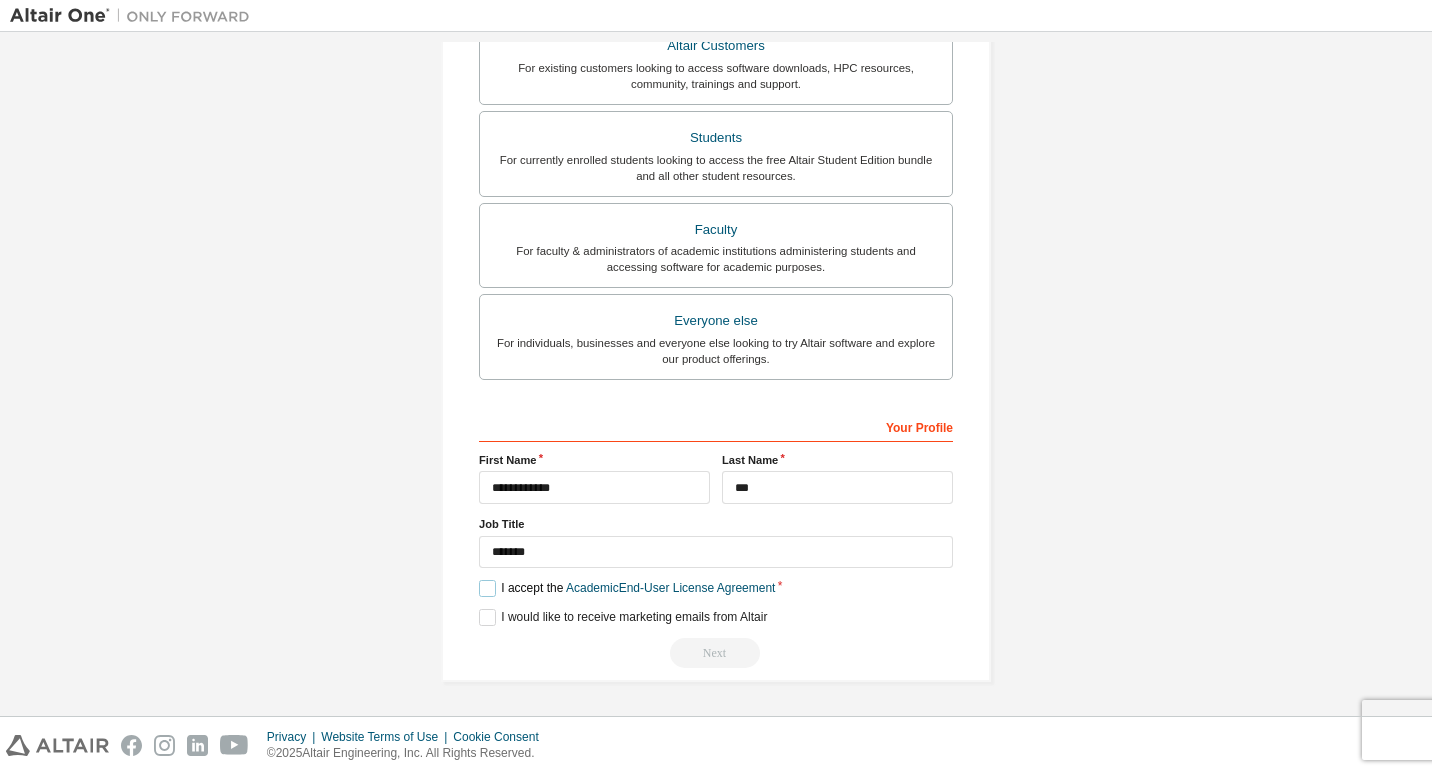 click on "I accept the   Academic   End-User License Agreement" at bounding box center [627, 588] 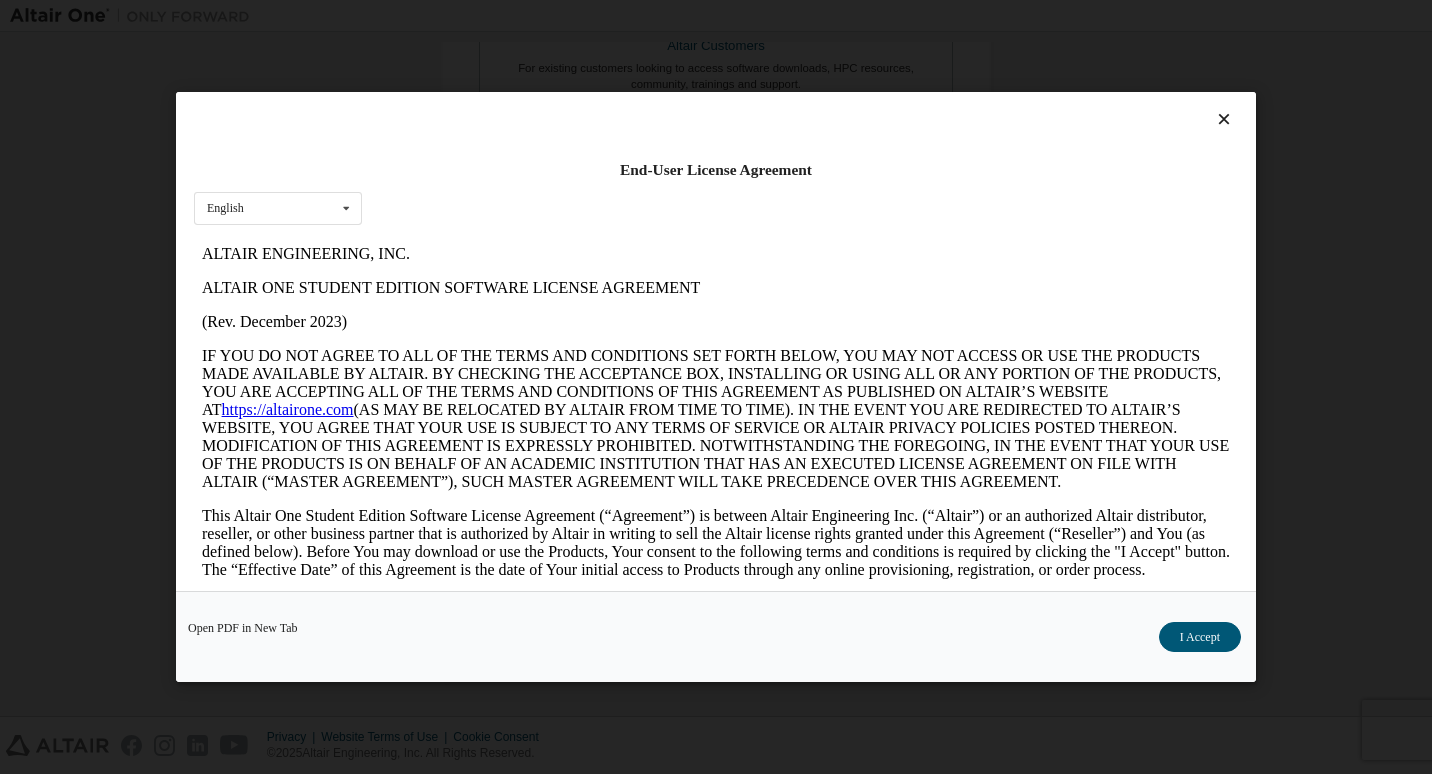 scroll, scrollTop: 0, scrollLeft: 0, axis: both 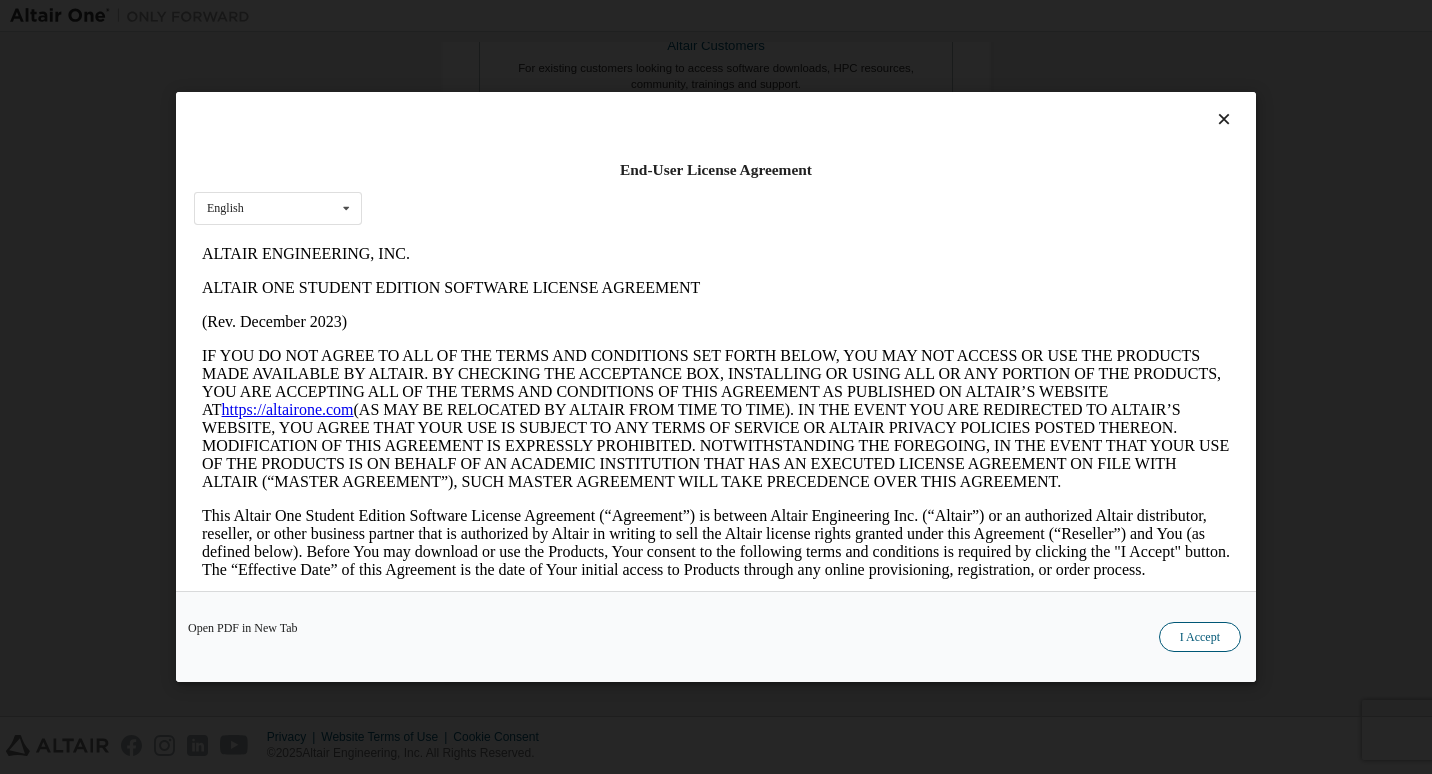 click on "I Accept" at bounding box center [1200, 637] 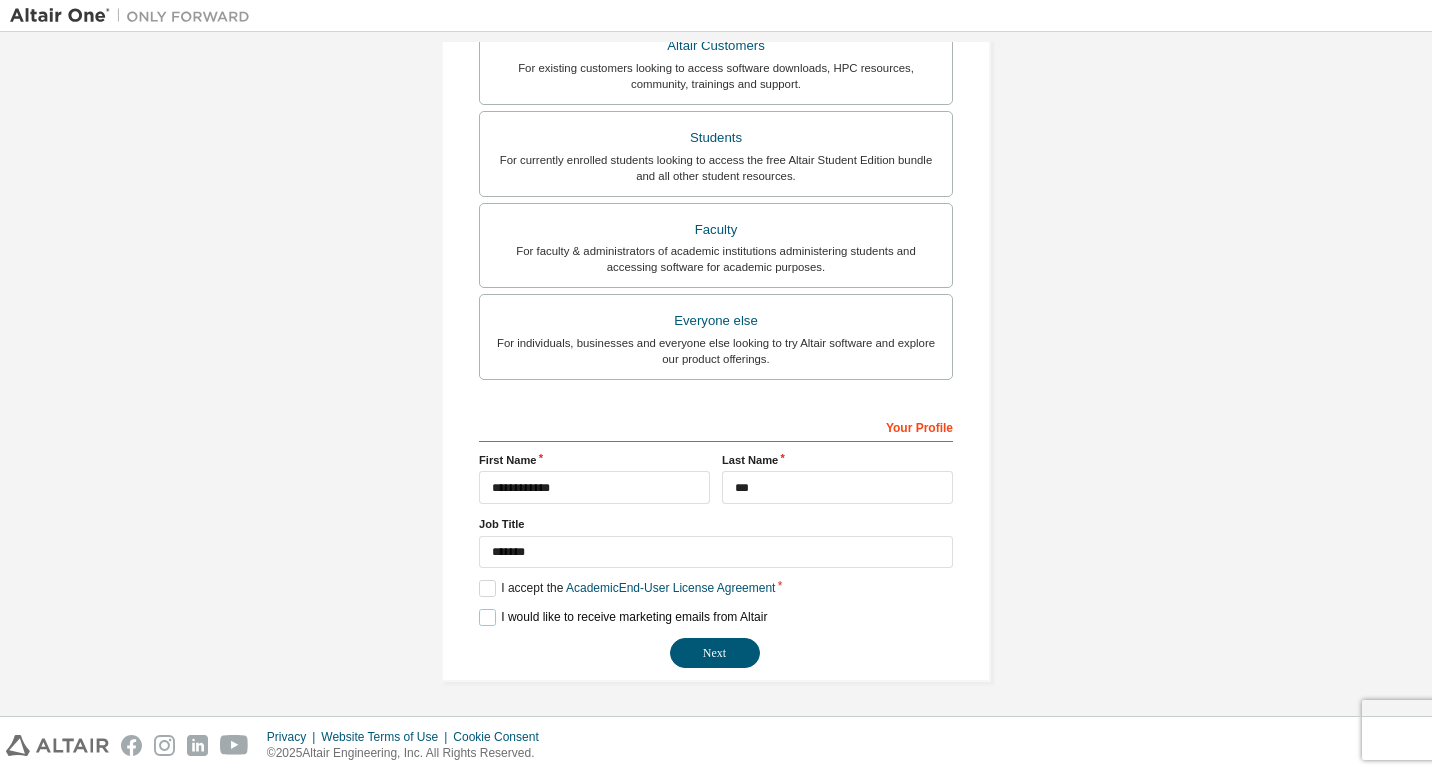 click on "I would like to receive marketing emails from Altair" at bounding box center (623, 617) 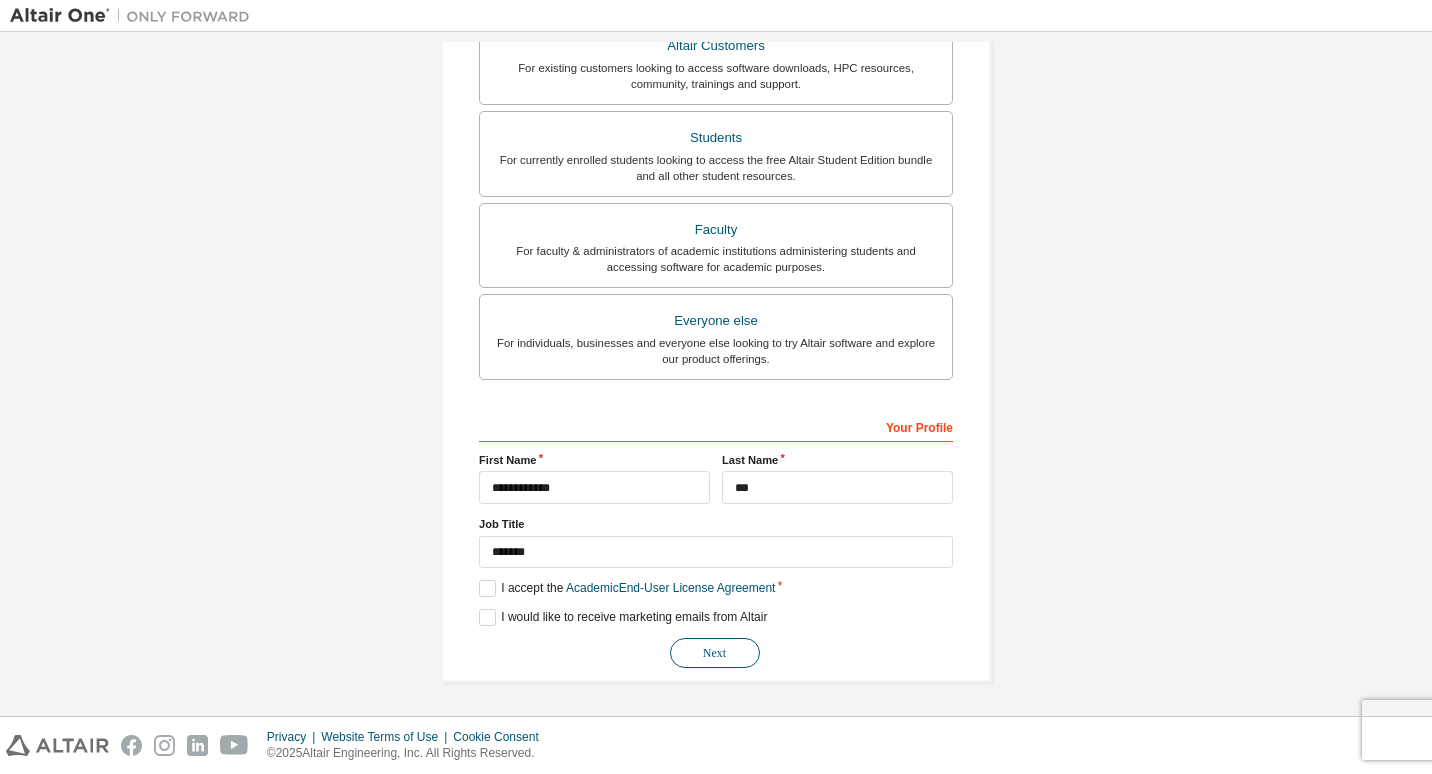 click on "Next" at bounding box center (715, 653) 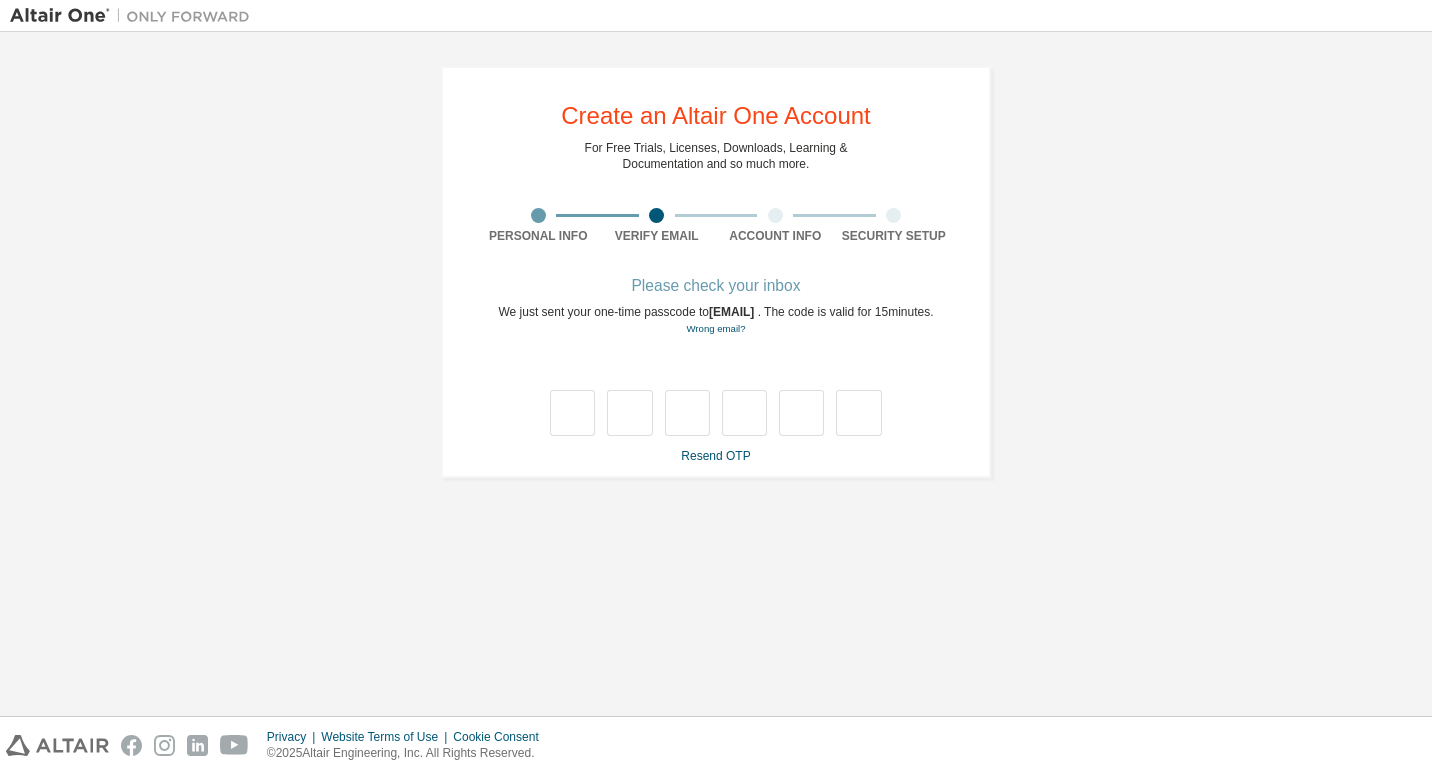 scroll, scrollTop: 0, scrollLeft: 0, axis: both 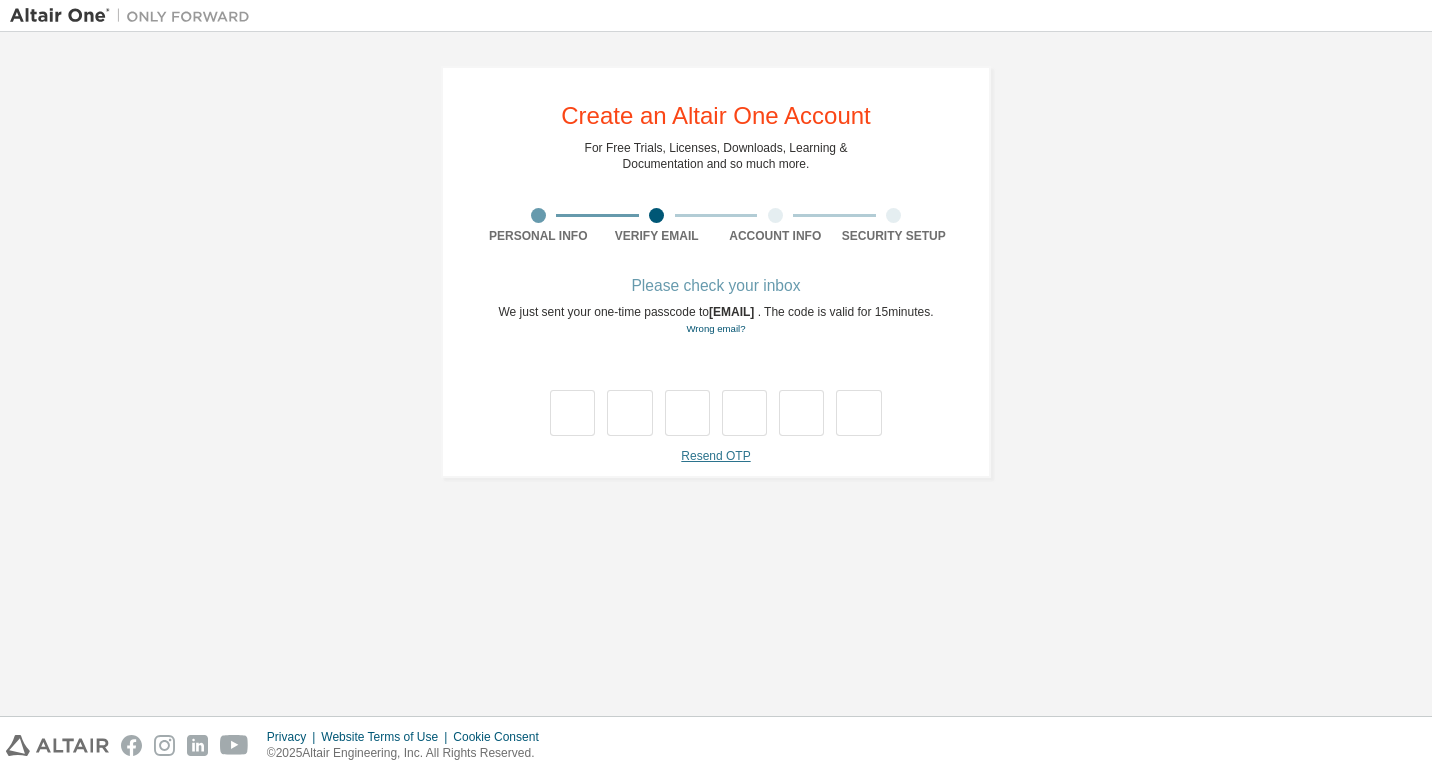 click on "Resend OTP" at bounding box center [715, 456] 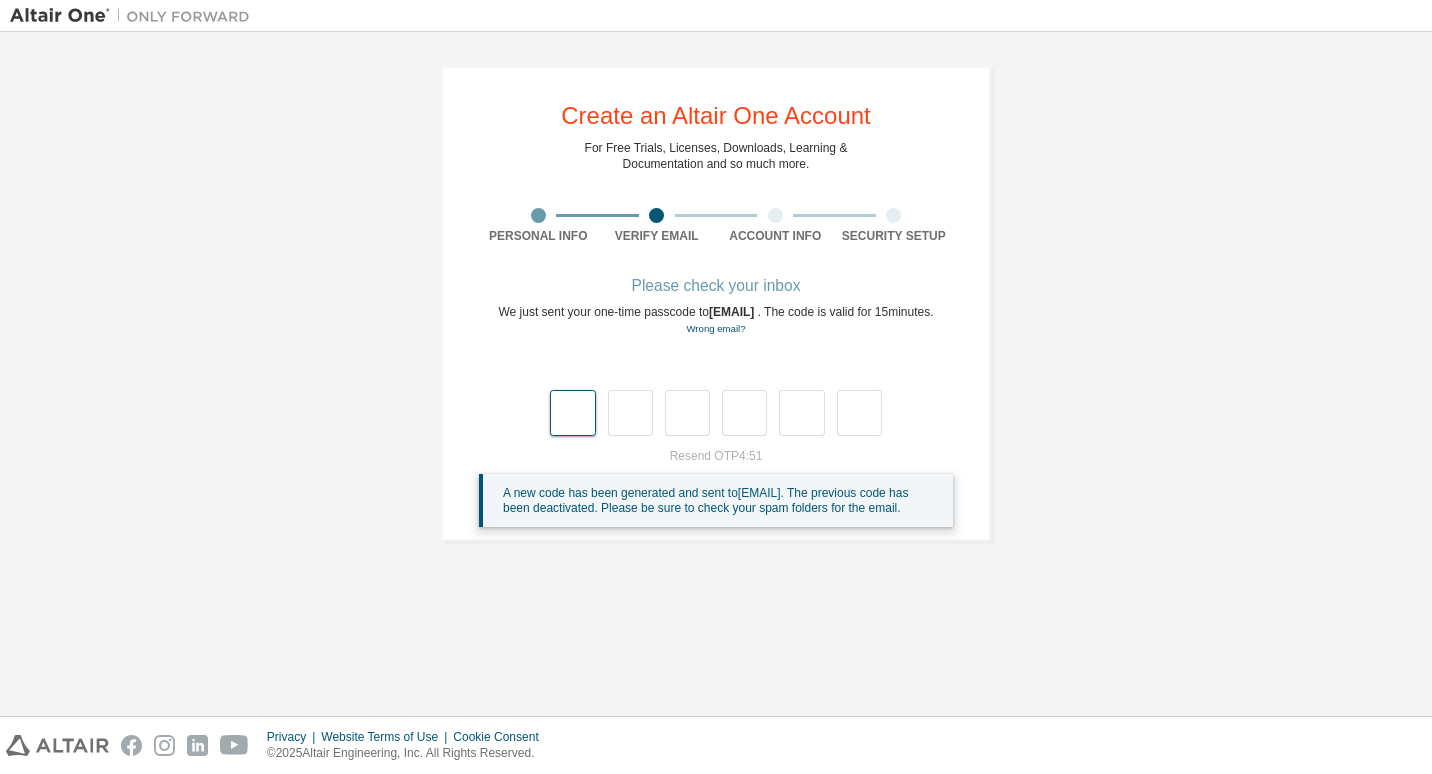 click at bounding box center (572, 413) 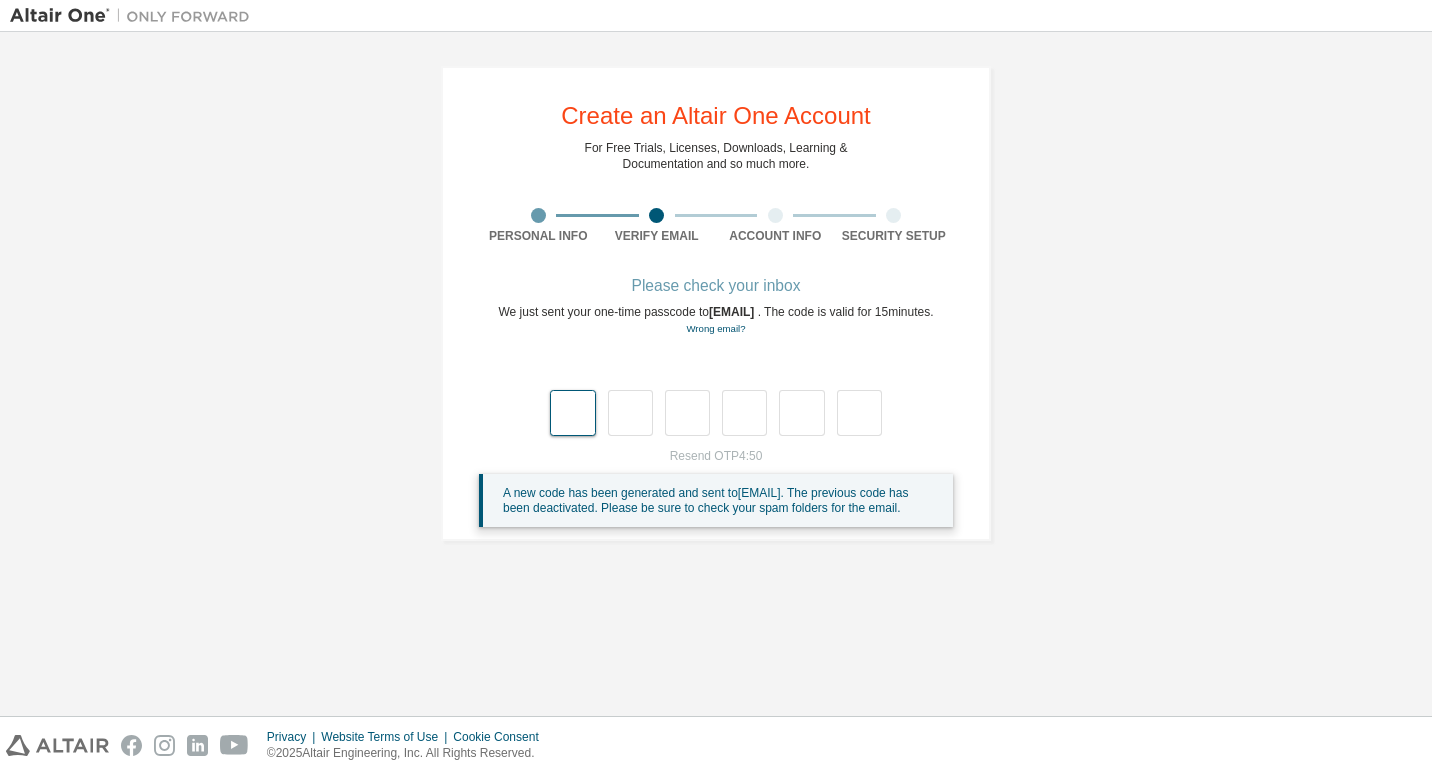 type on "*" 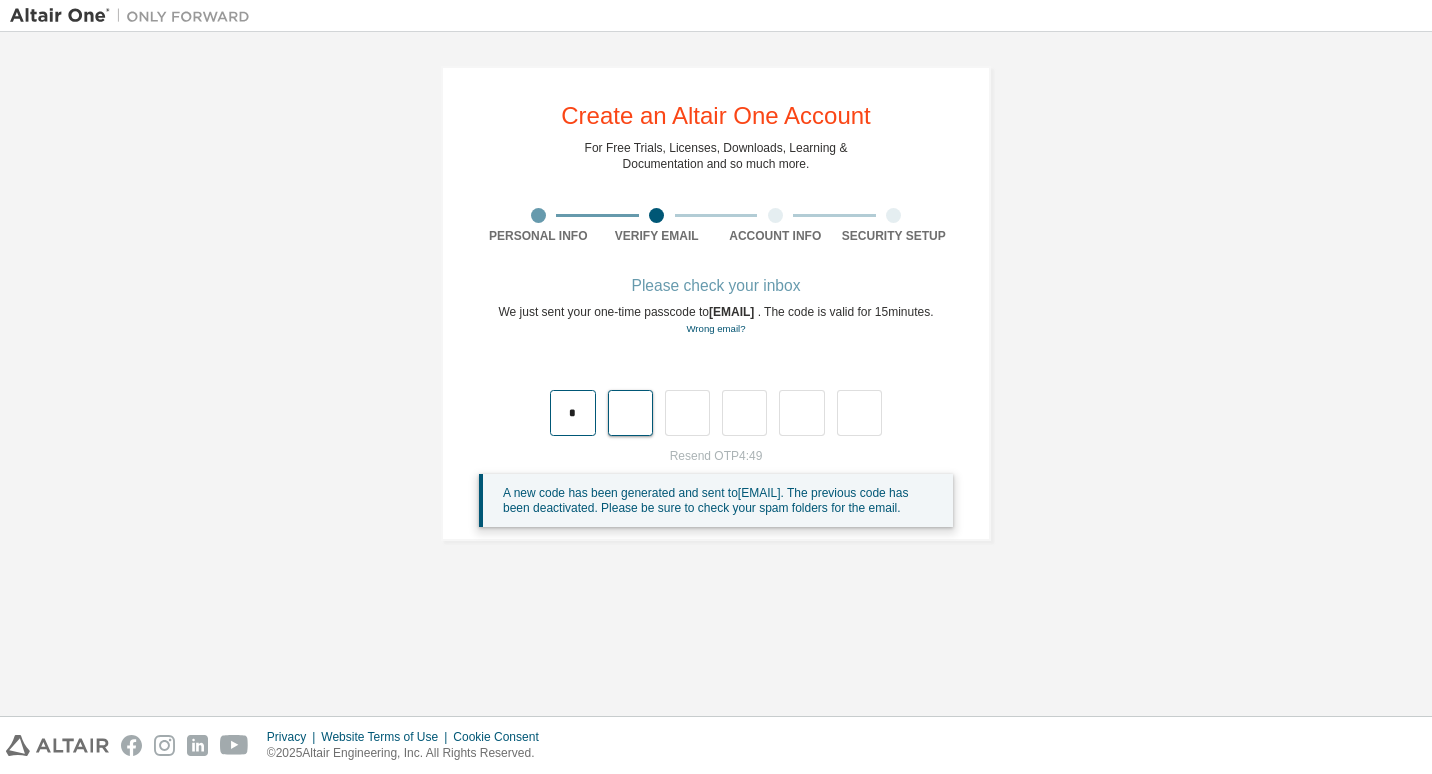 type on "*" 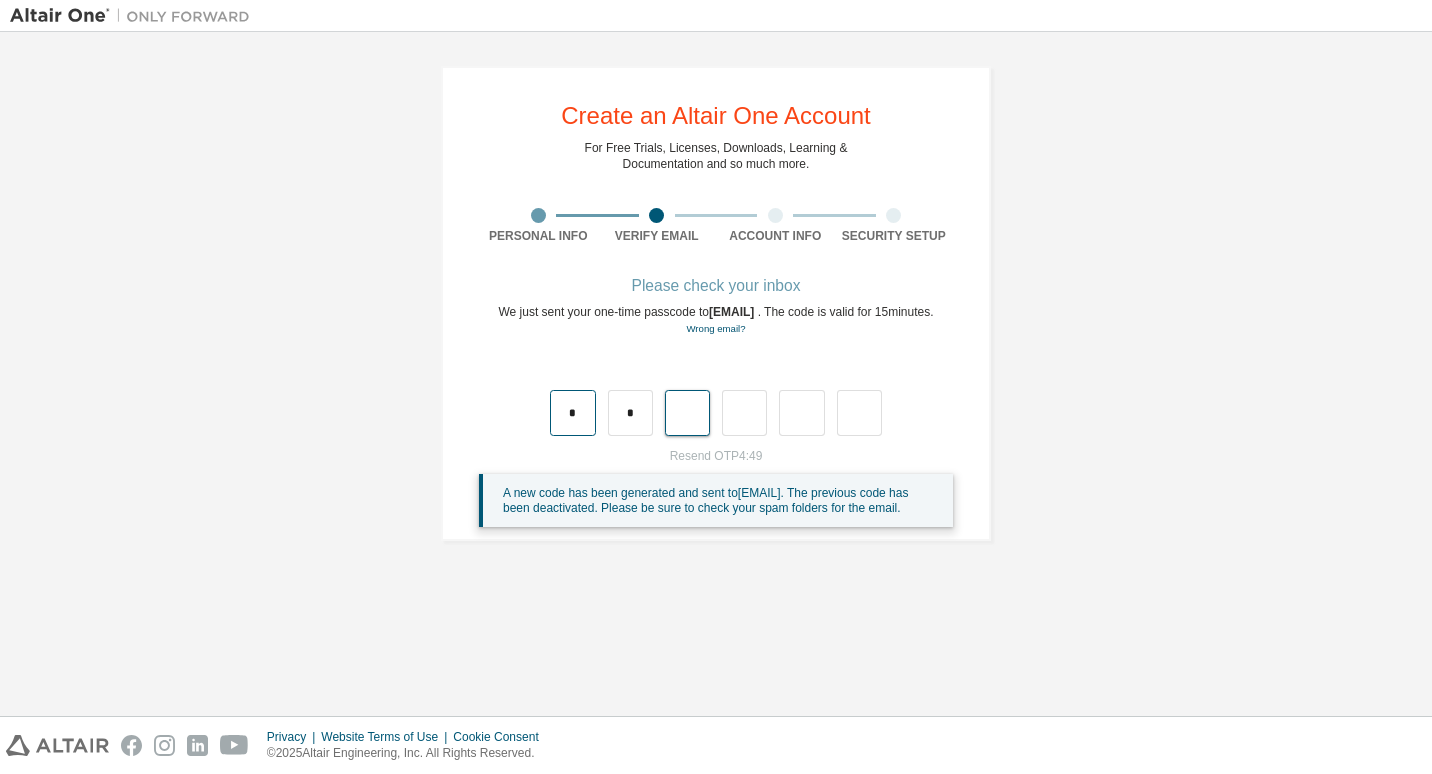 type on "*" 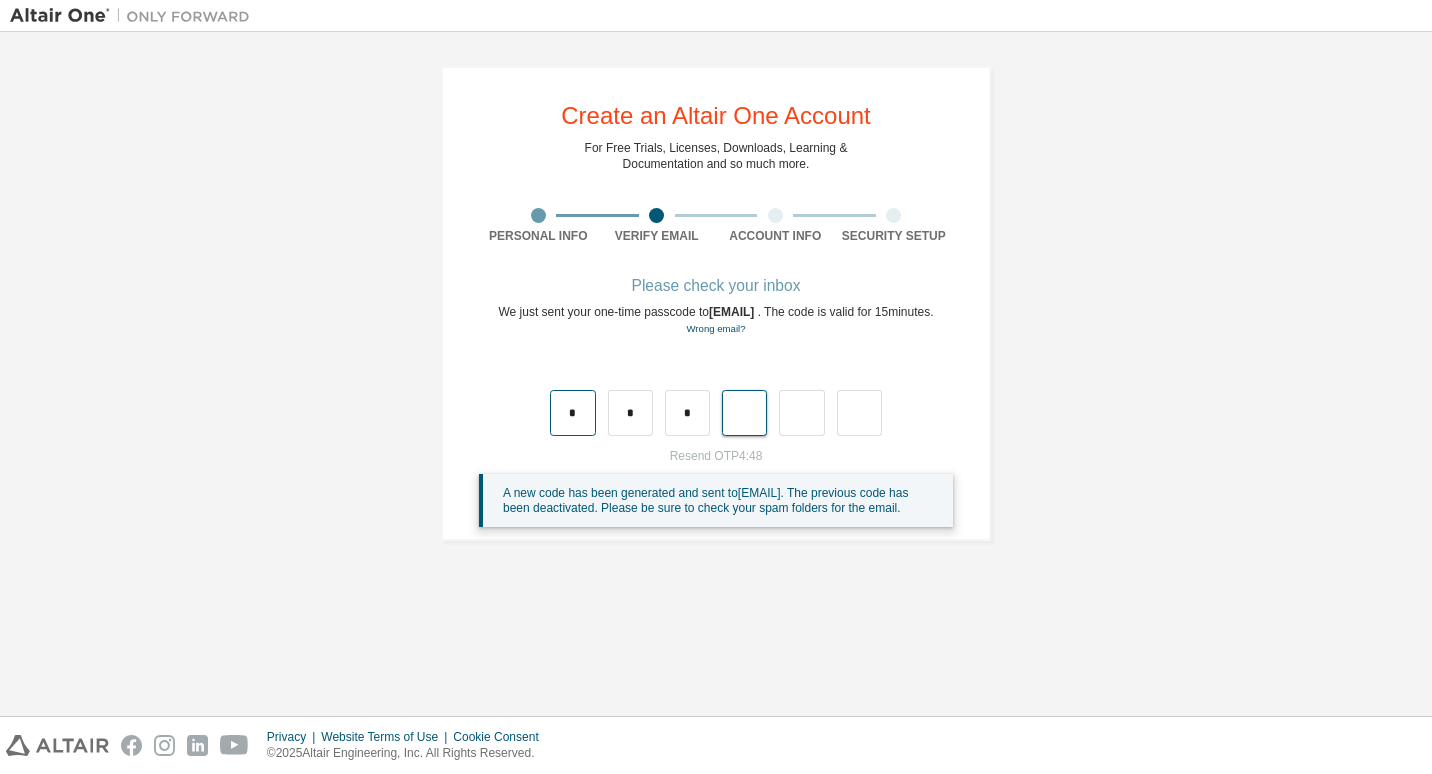 type on "*" 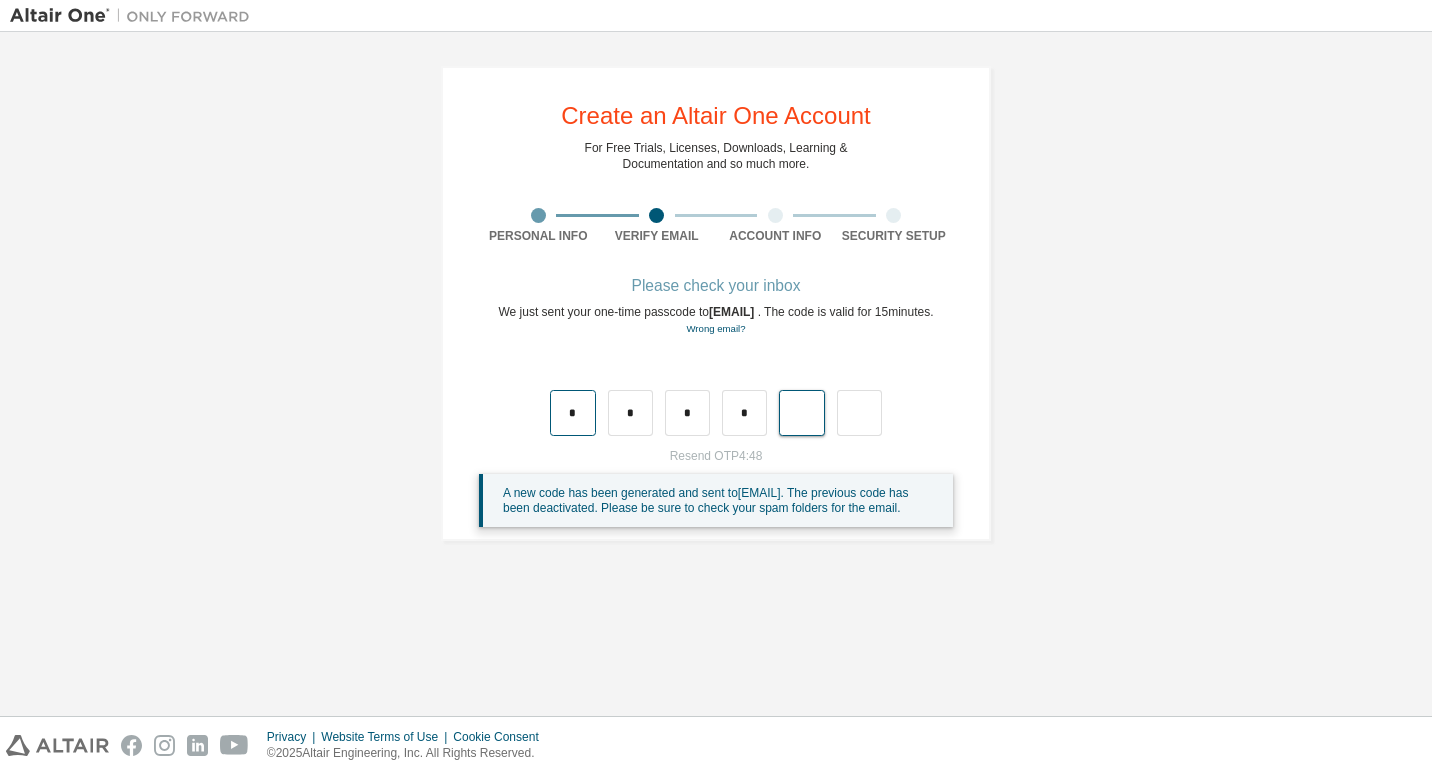 type on "*" 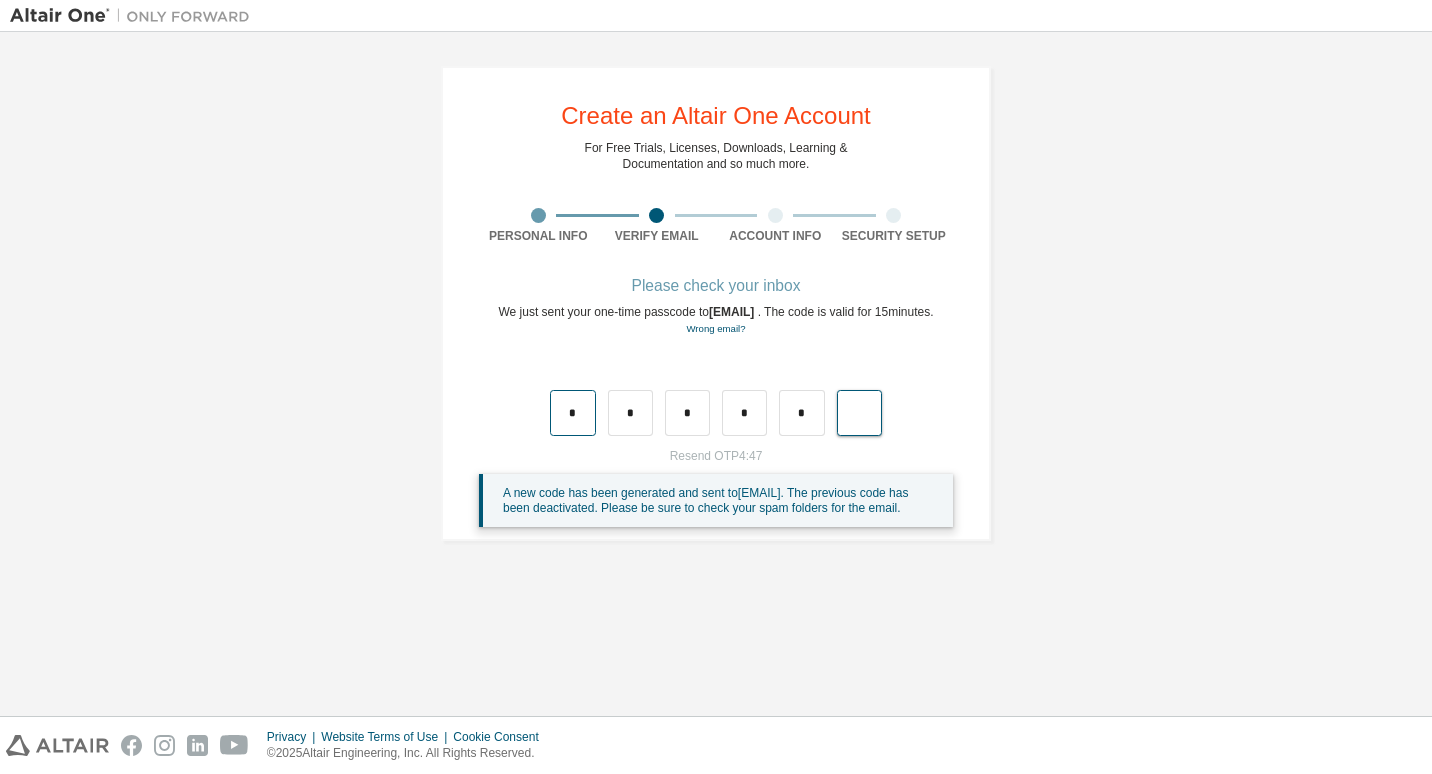 type on "*" 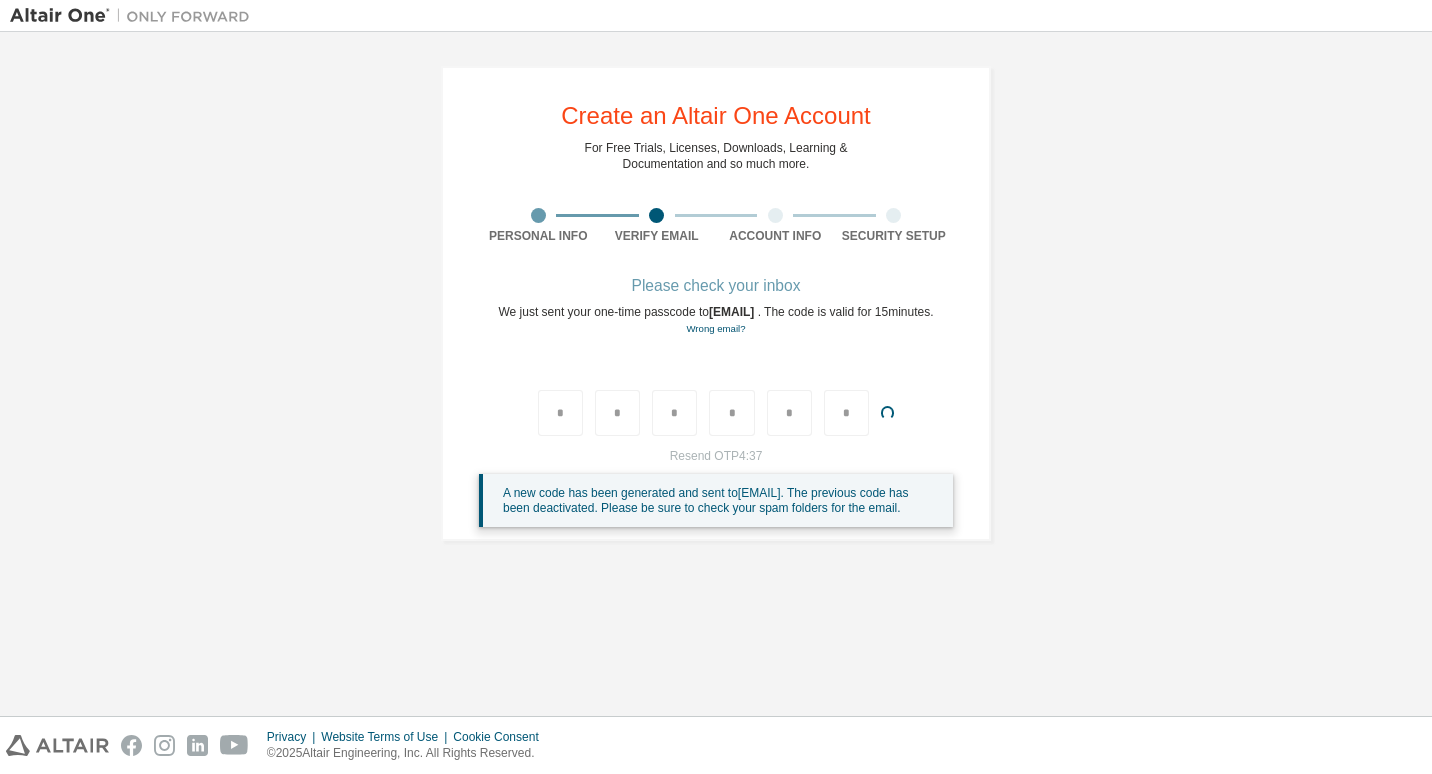 type 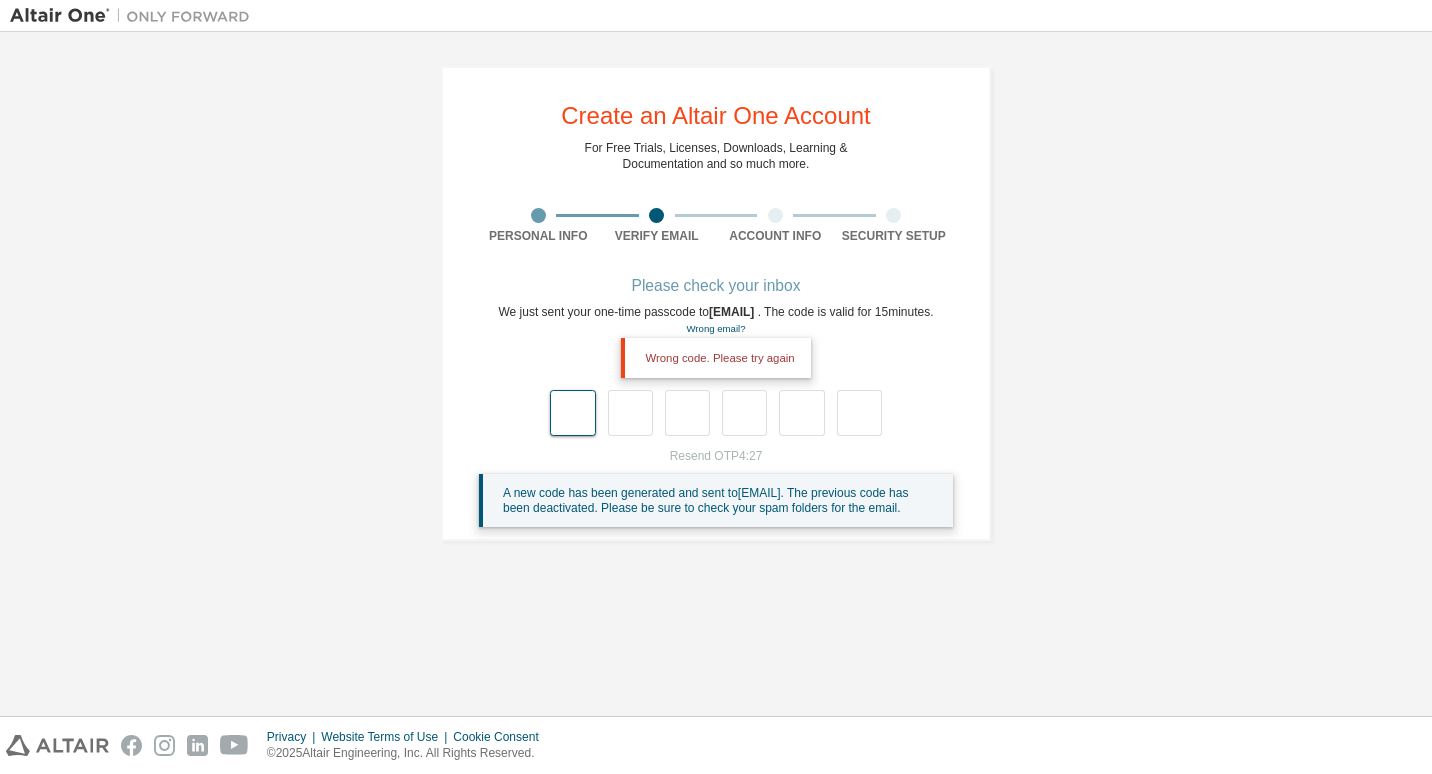 click at bounding box center (572, 413) 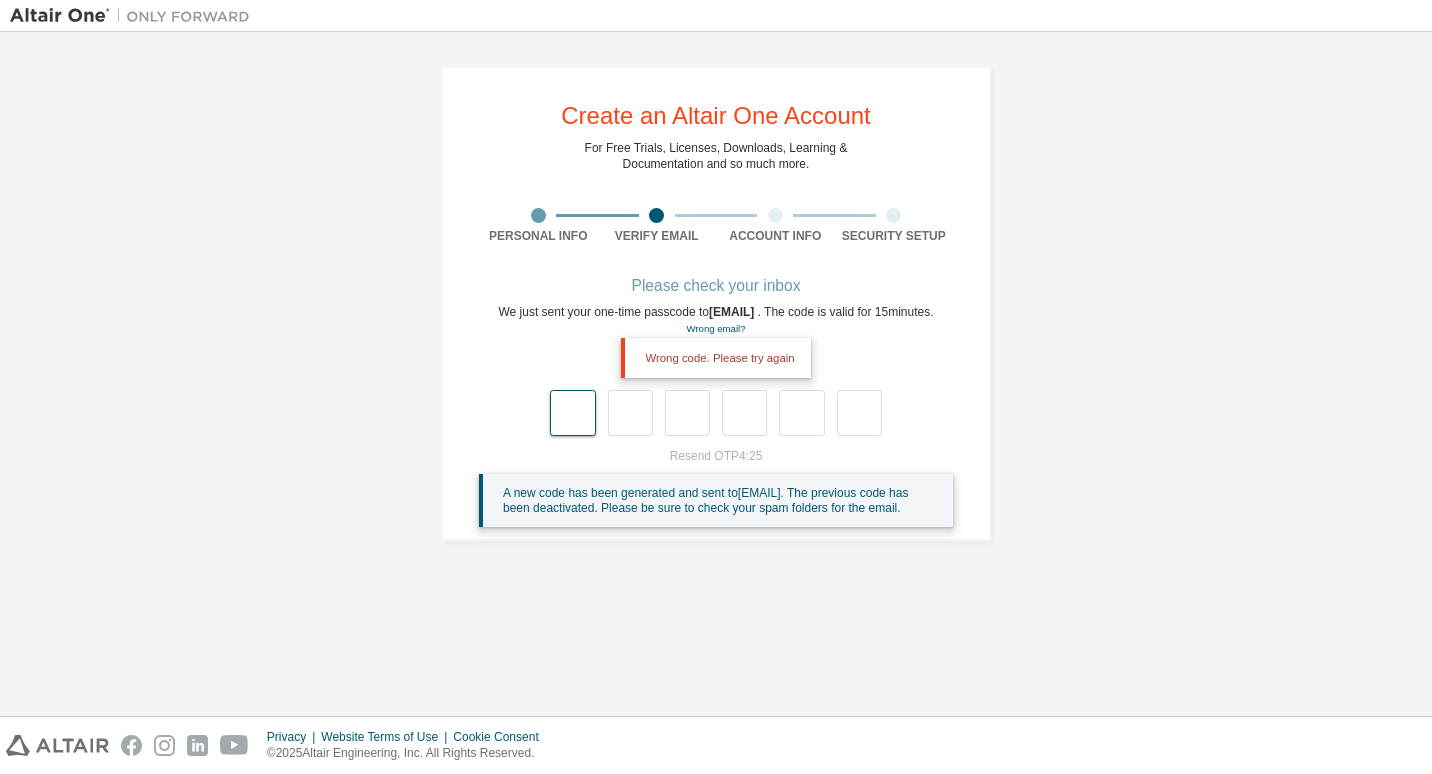 type on "*" 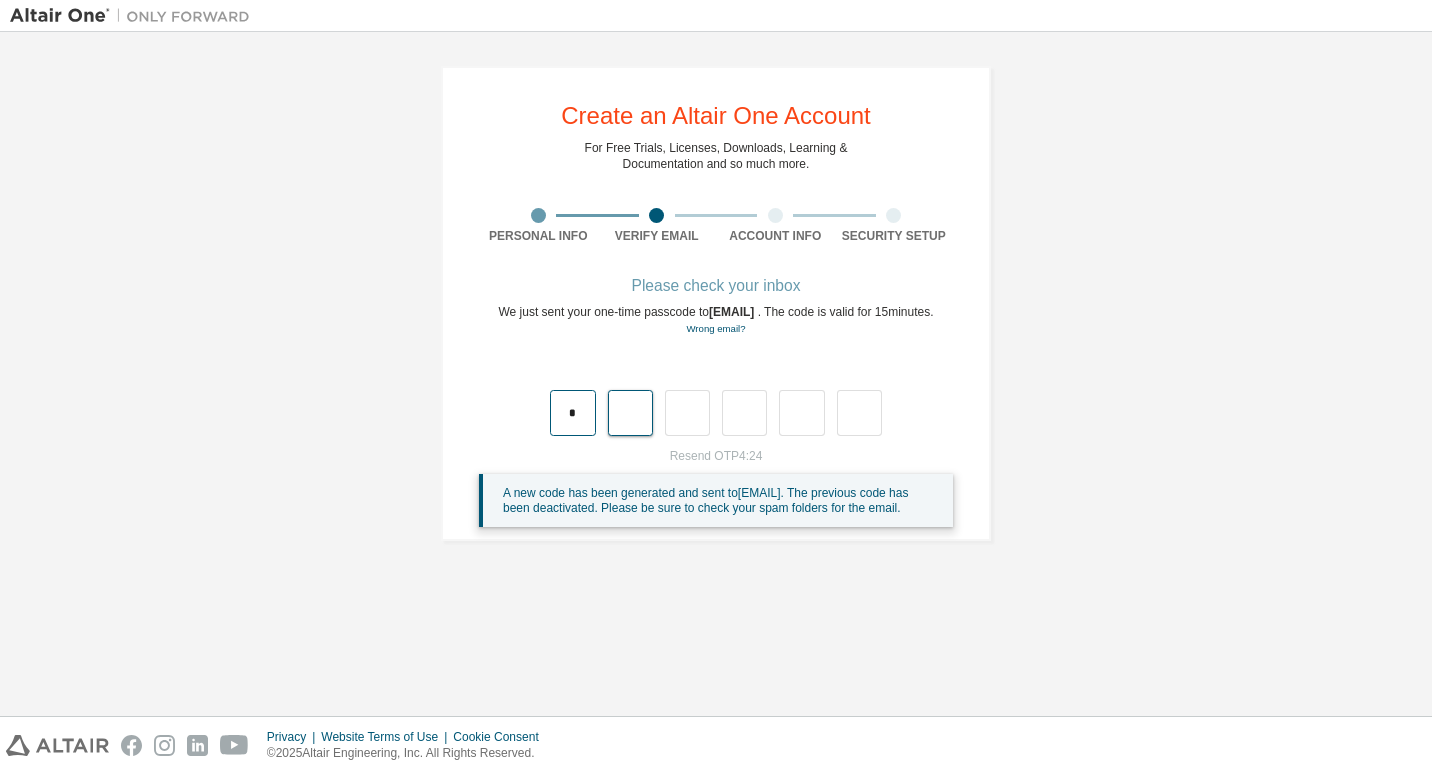 type on "*" 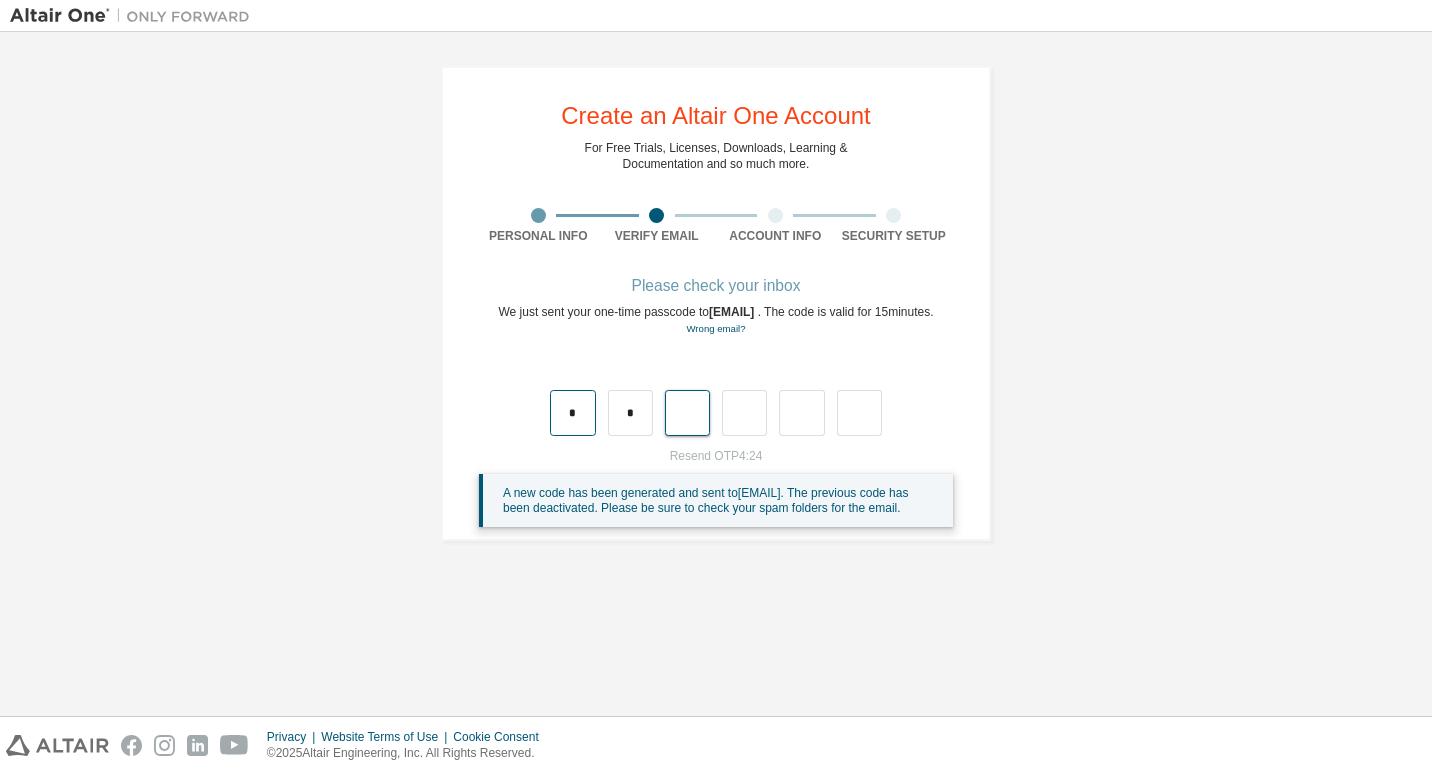 type on "*" 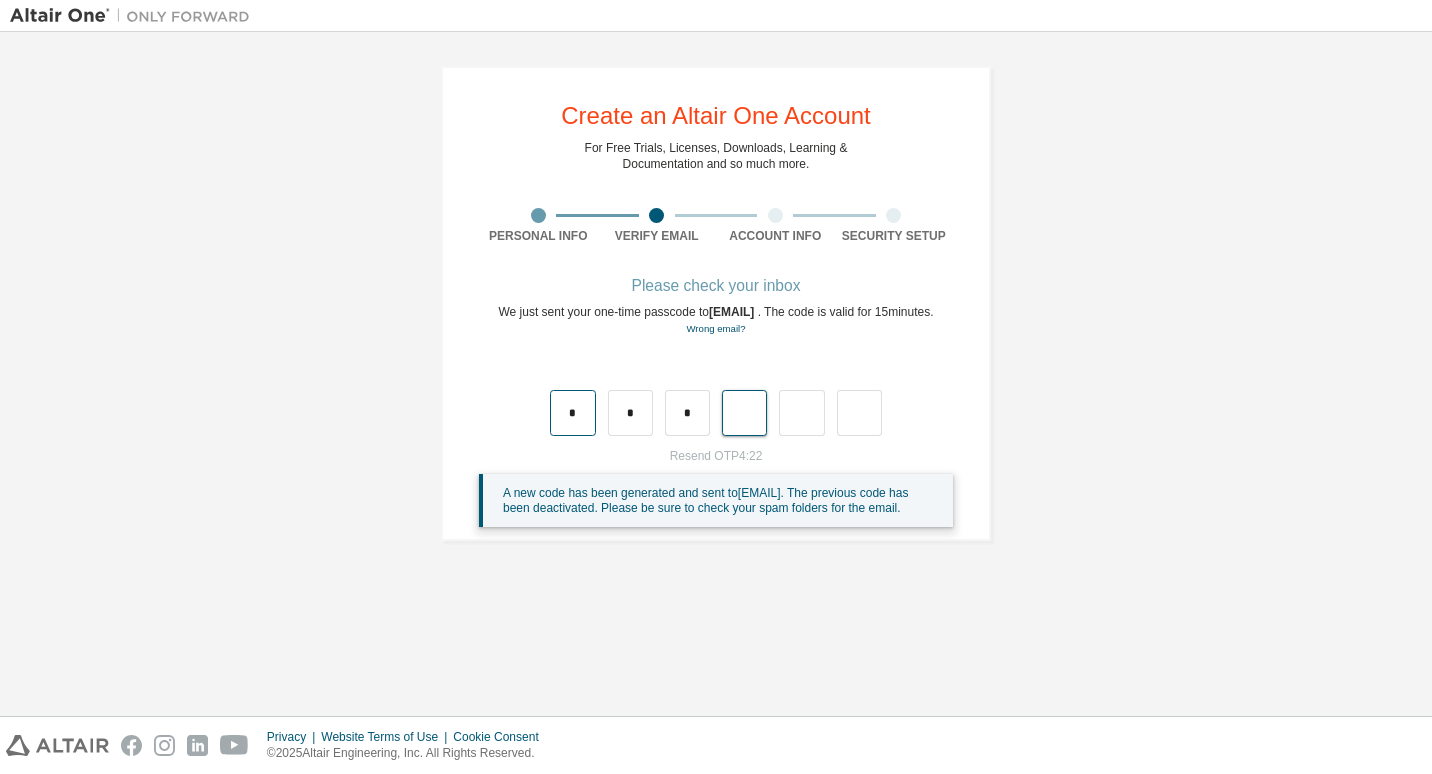 type on "*" 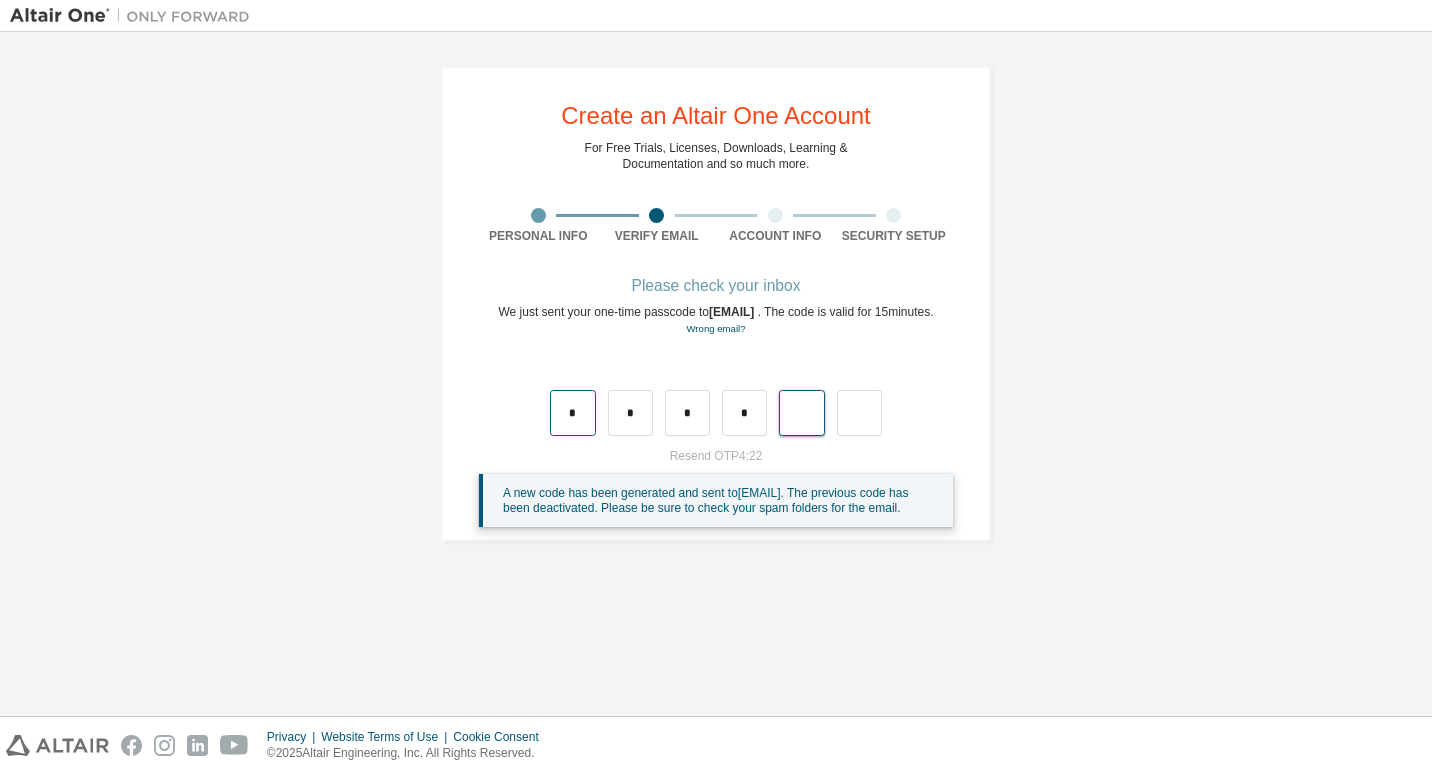 type on "*" 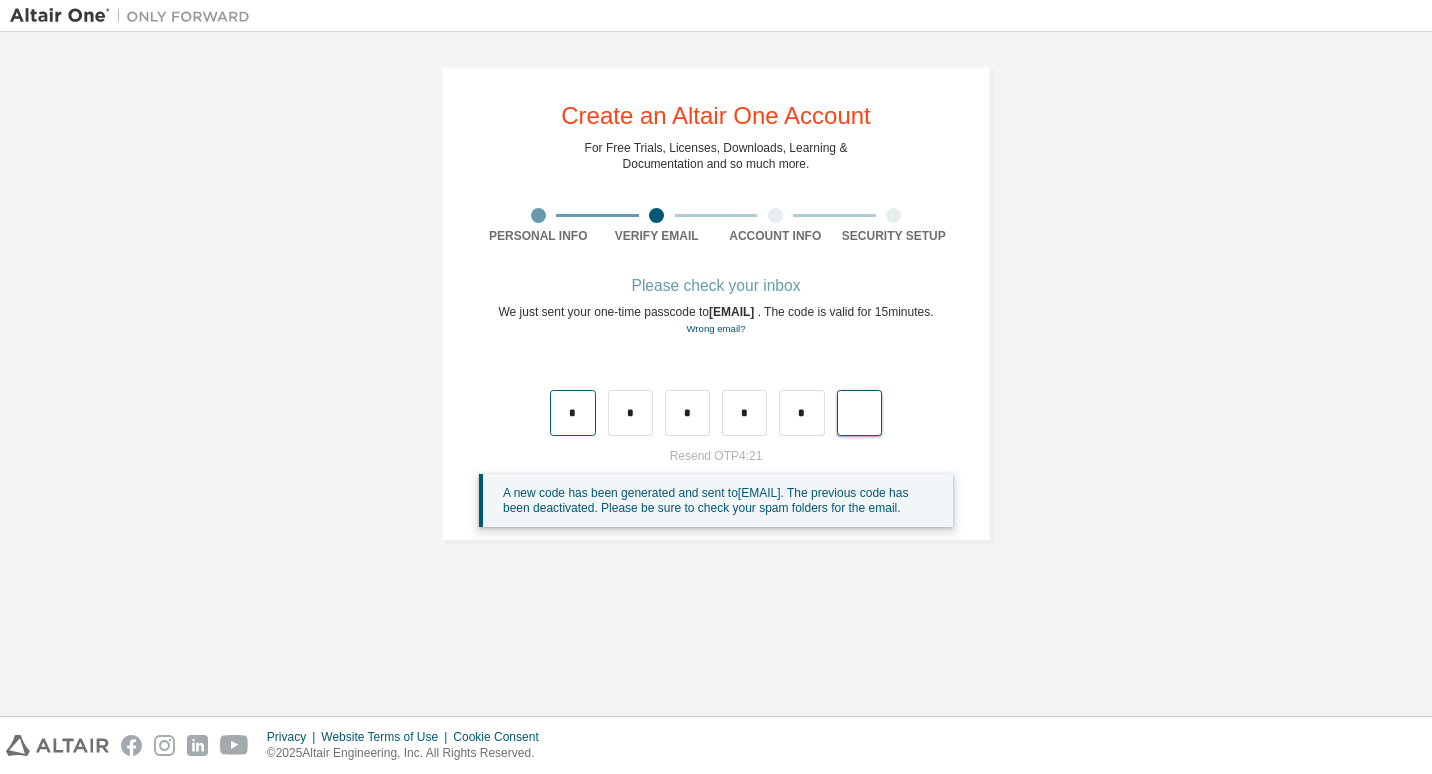 type on "*" 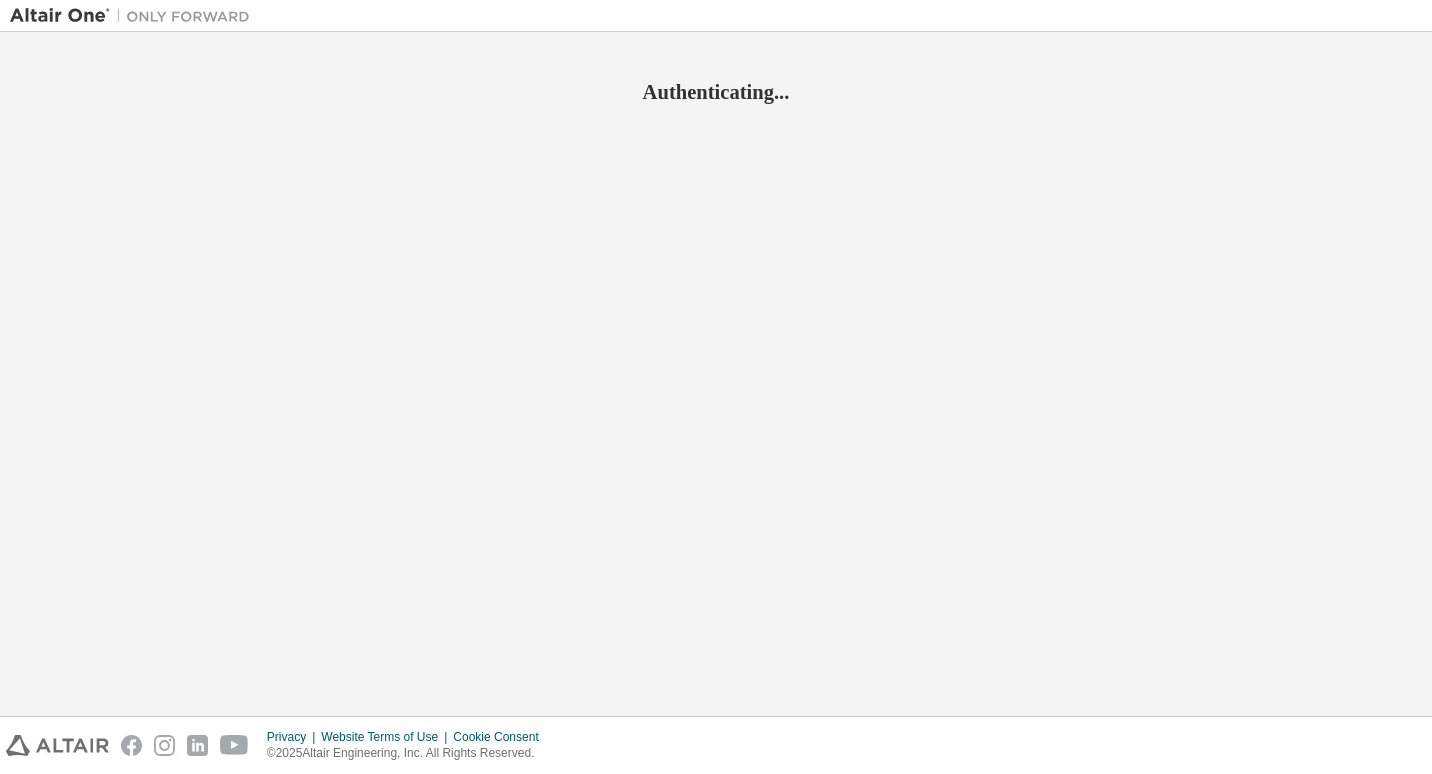 scroll, scrollTop: 0, scrollLeft: 0, axis: both 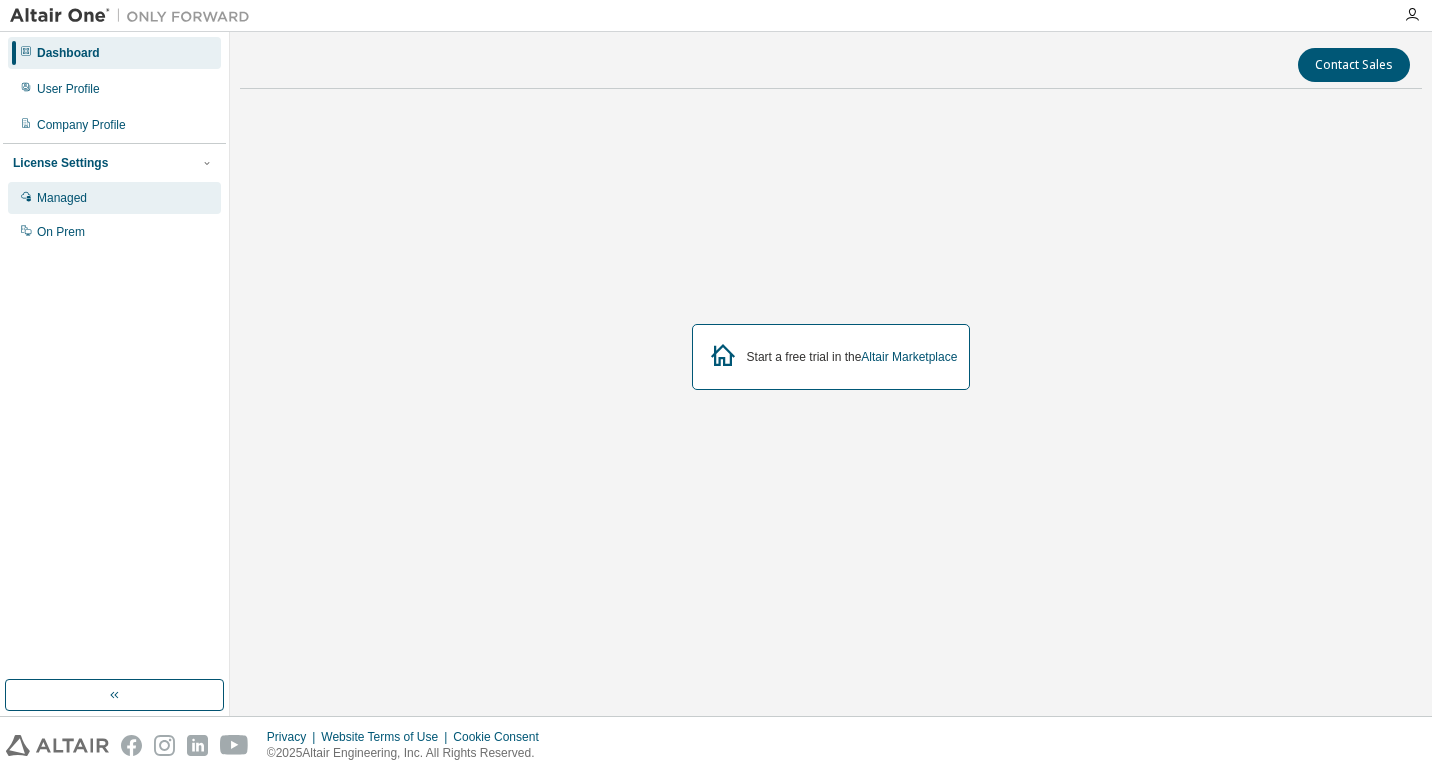 click on "Managed" at bounding box center (114, 198) 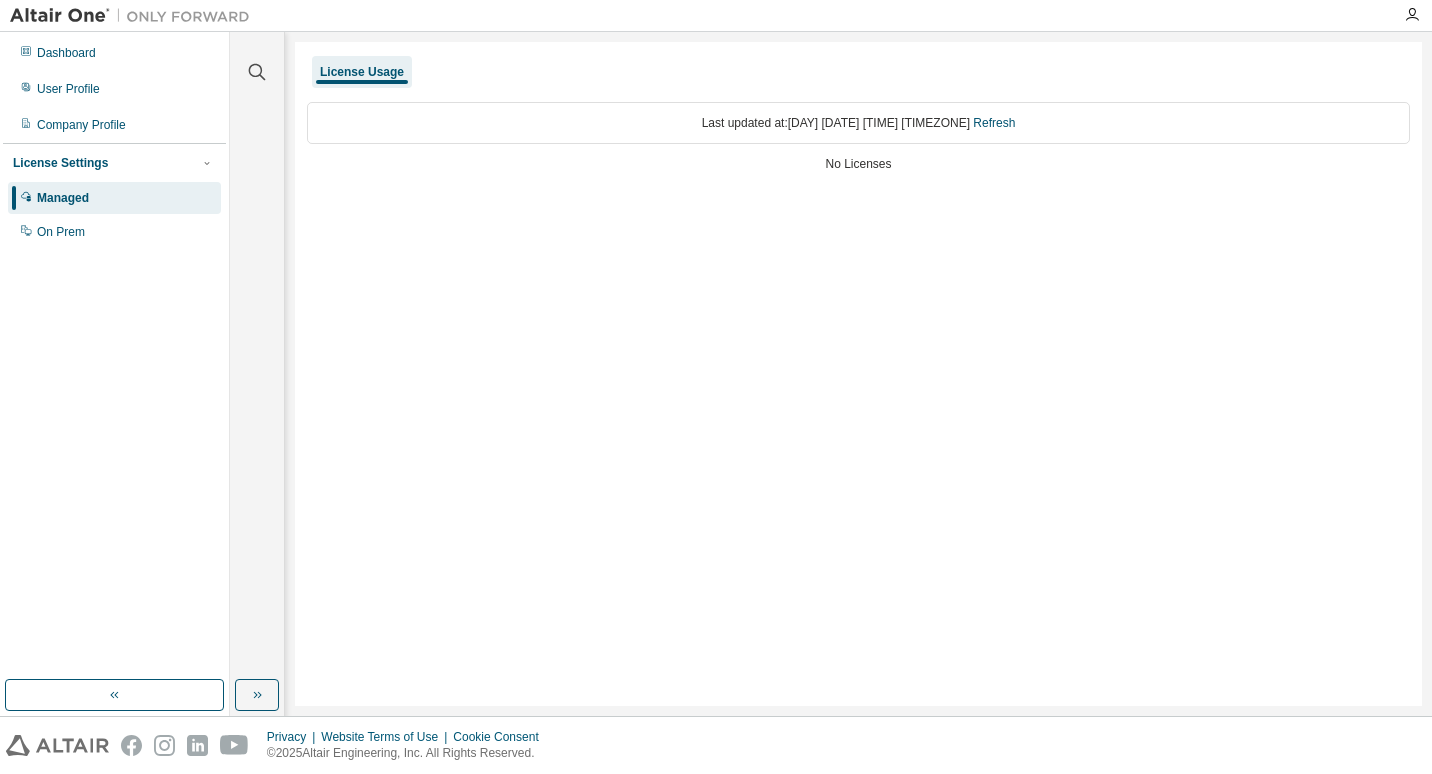click on "Managed" at bounding box center (114, 198) 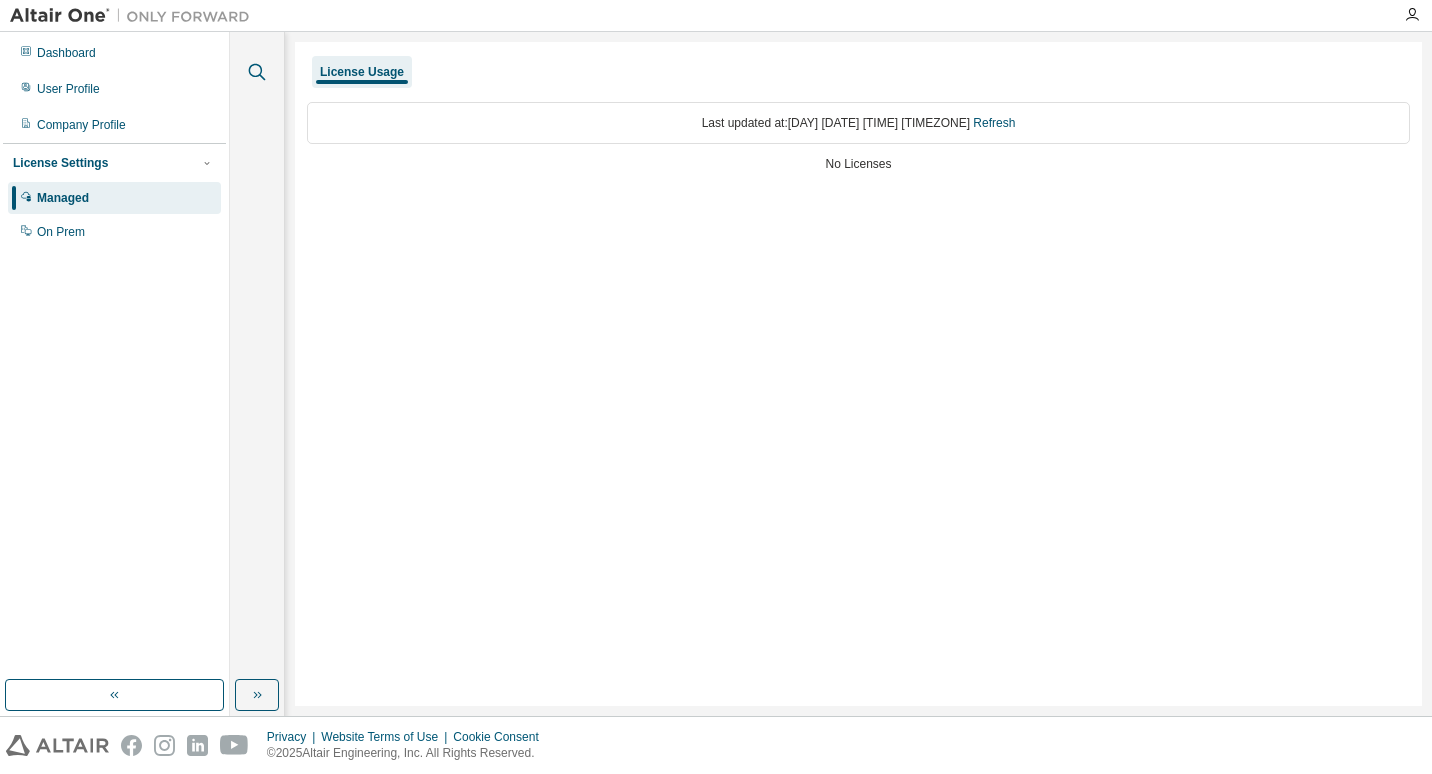 click 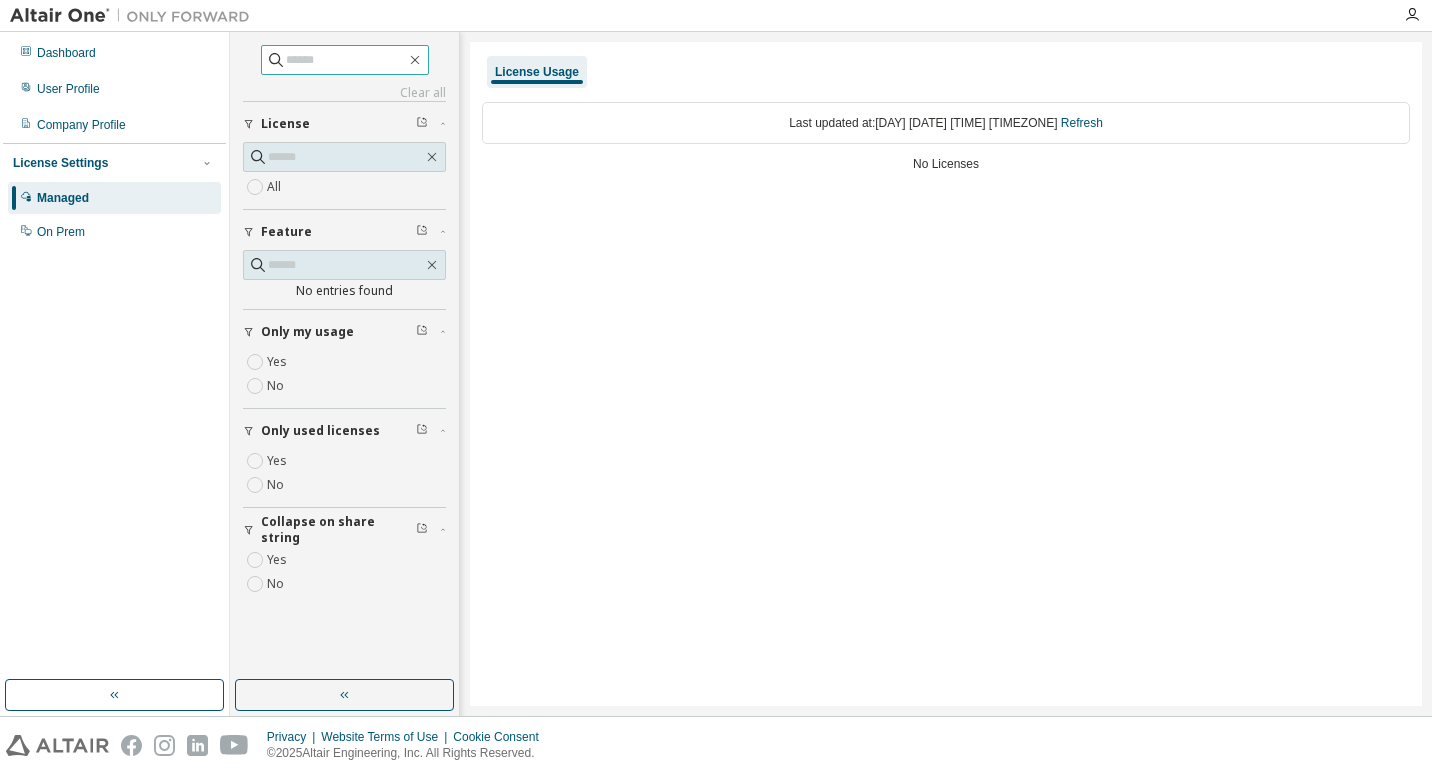 click at bounding box center [346, 60] 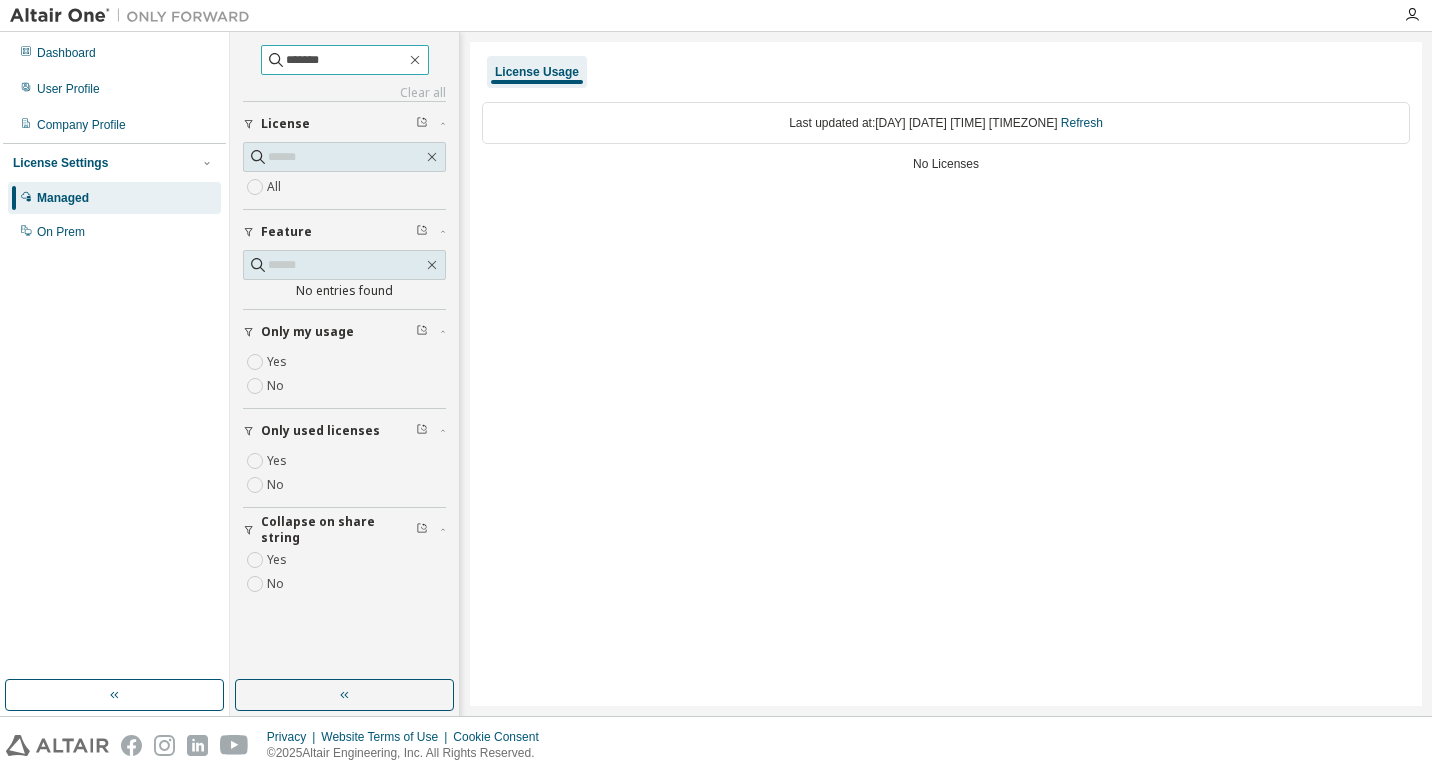 type on "*******" 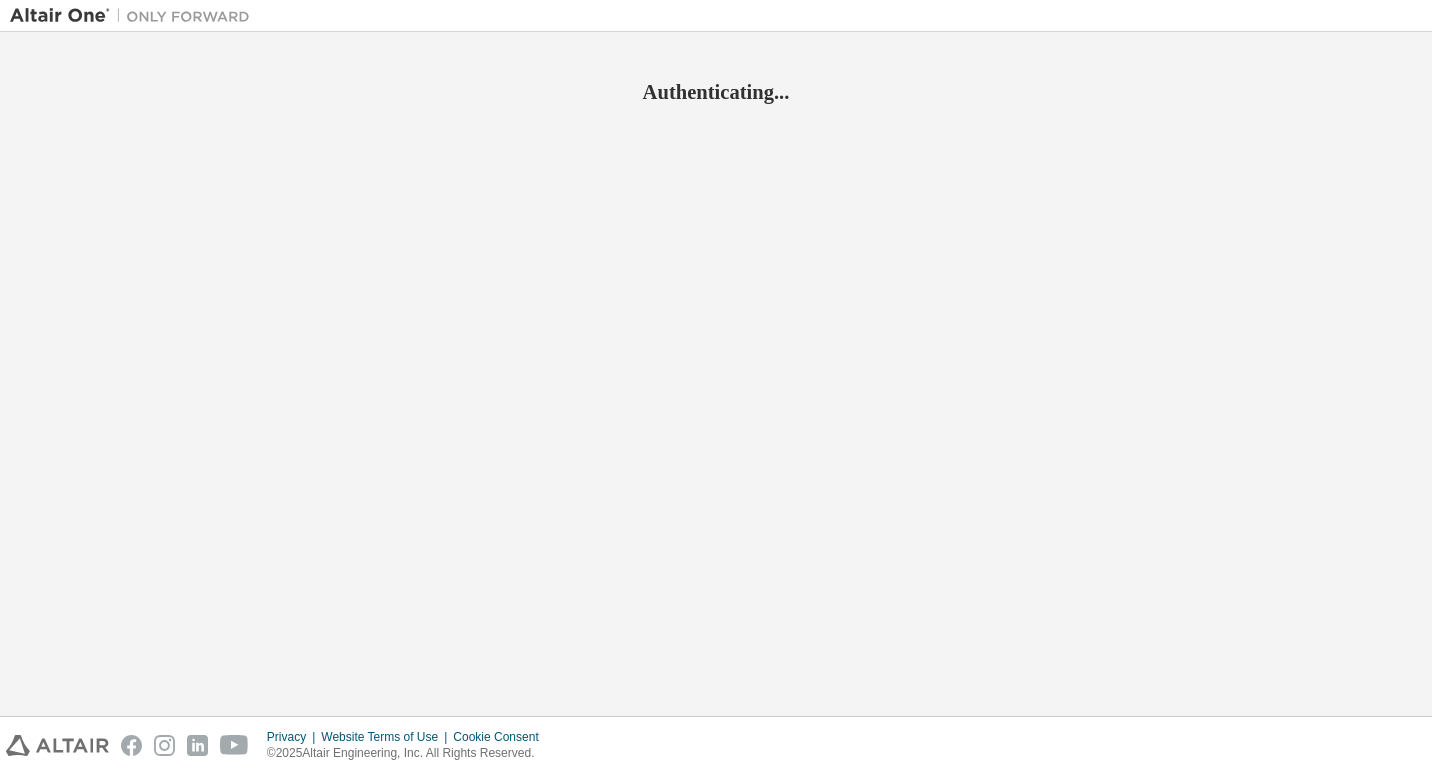 scroll, scrollTop: 0, scrollLeft: 0, axis: both 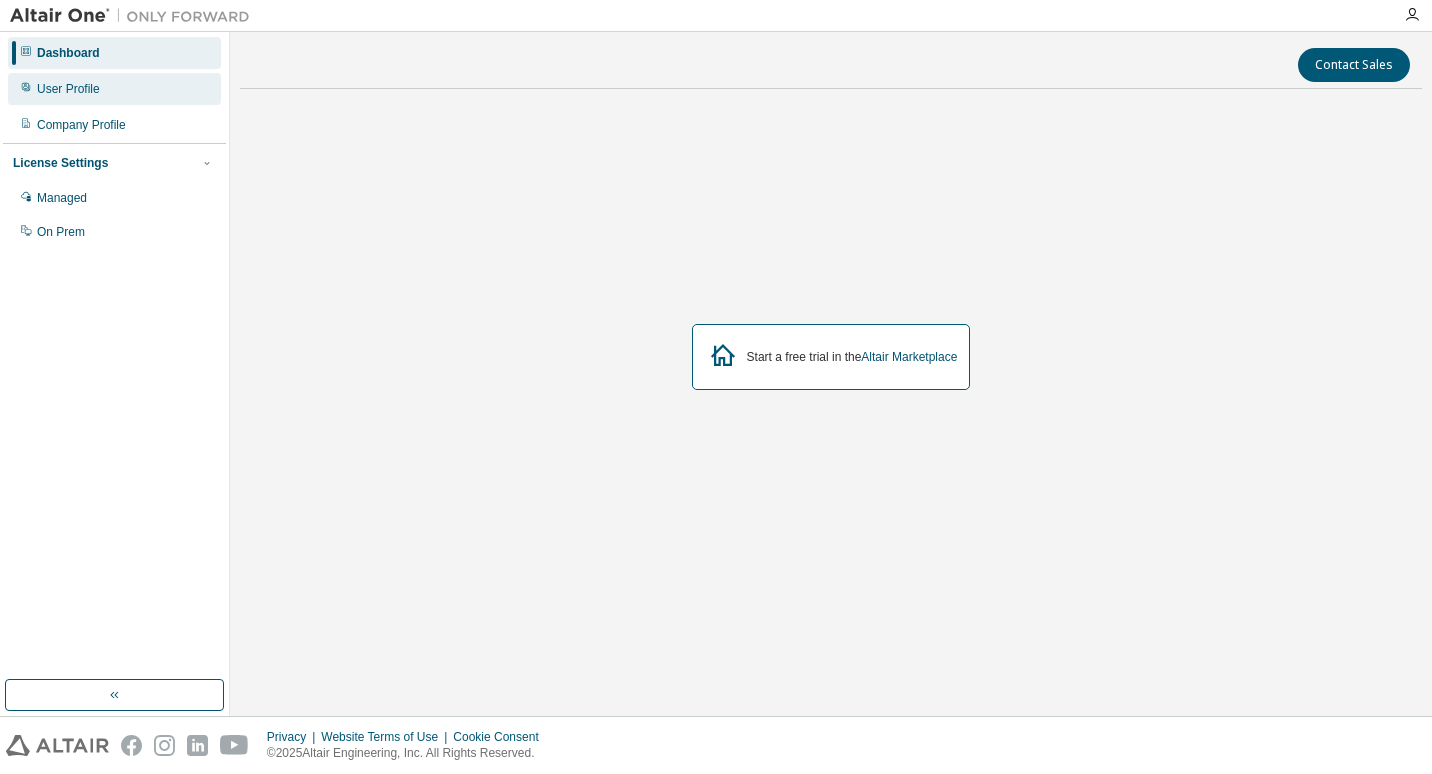 click on "User Profile" at bounding box center (68, 89) 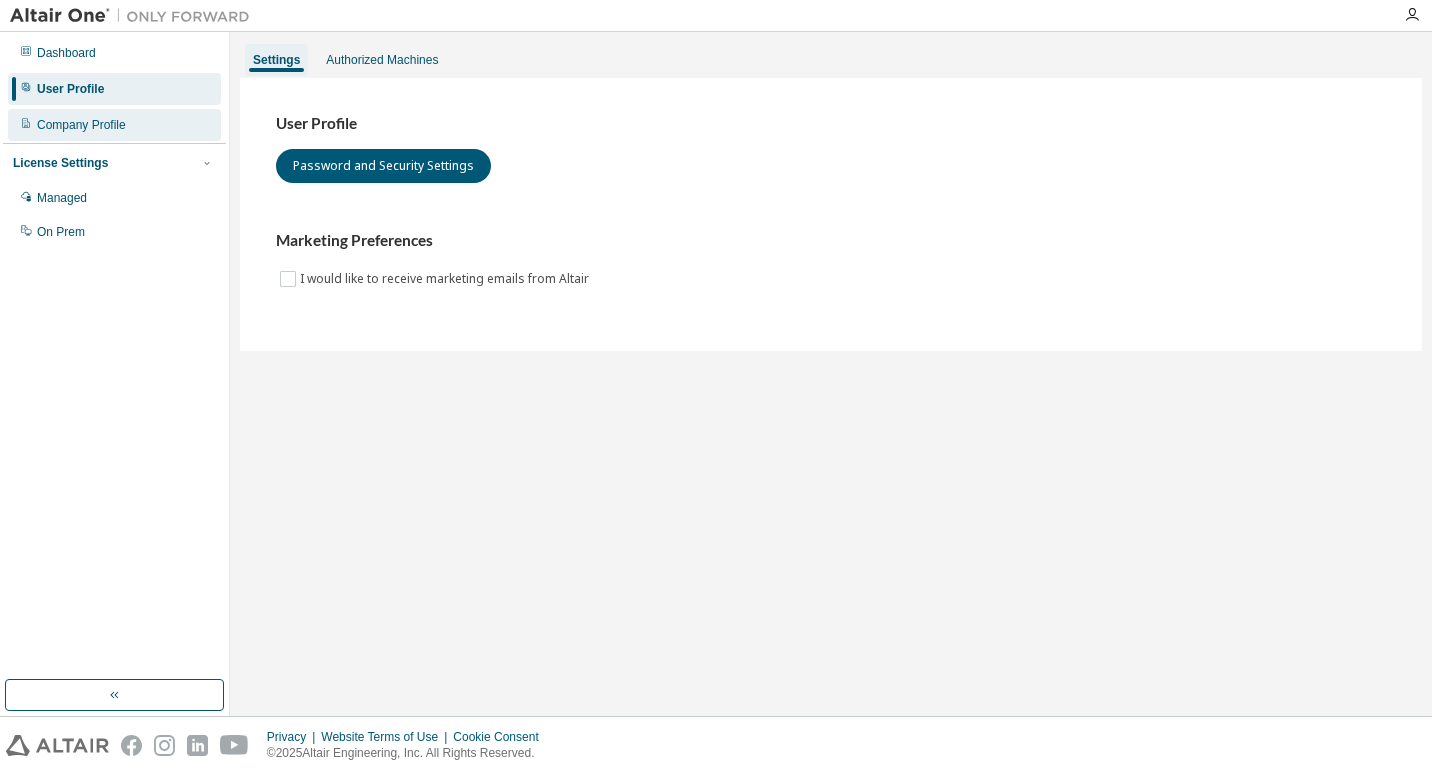 click on "Company Profile" at bounding box center [81, 125] 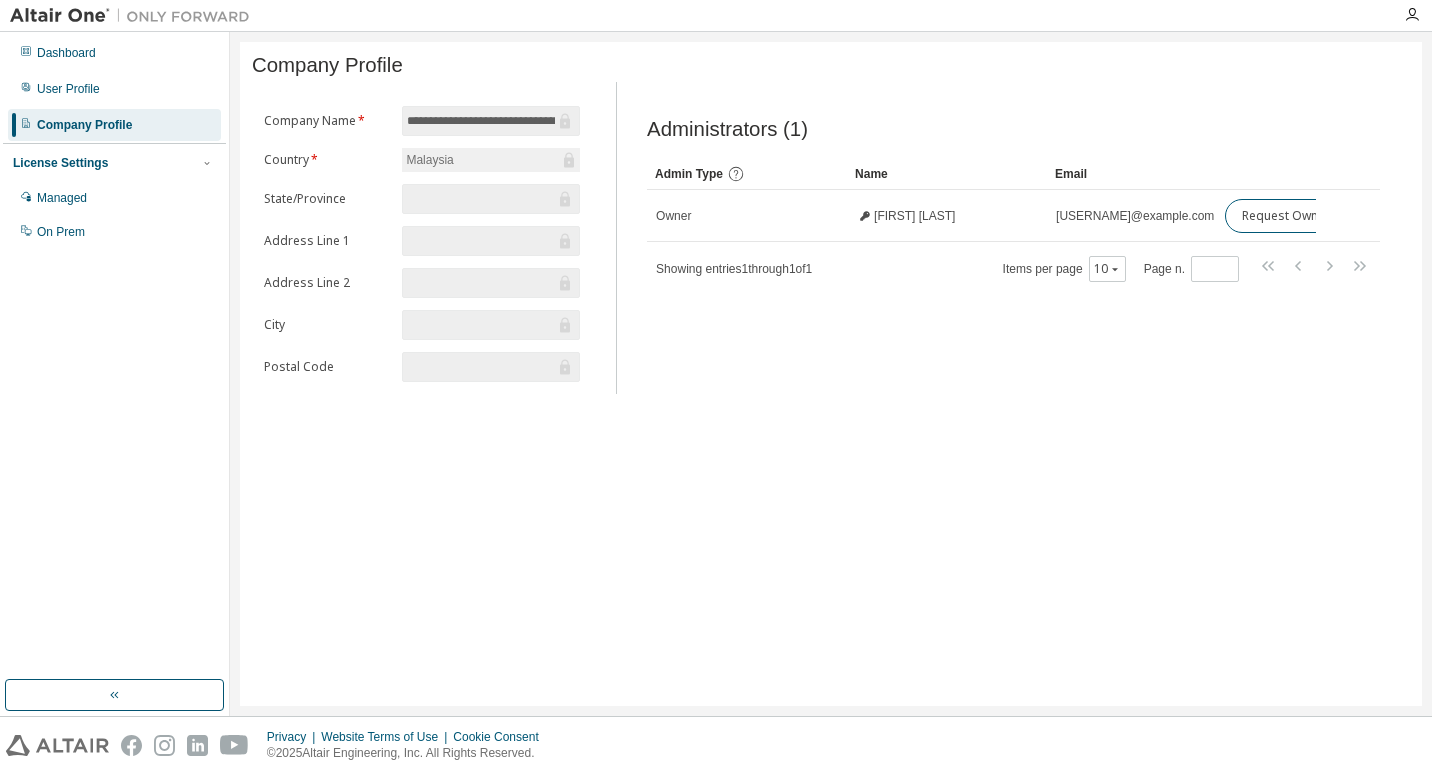 click on "License Settings" at bounding box center (60, 163) 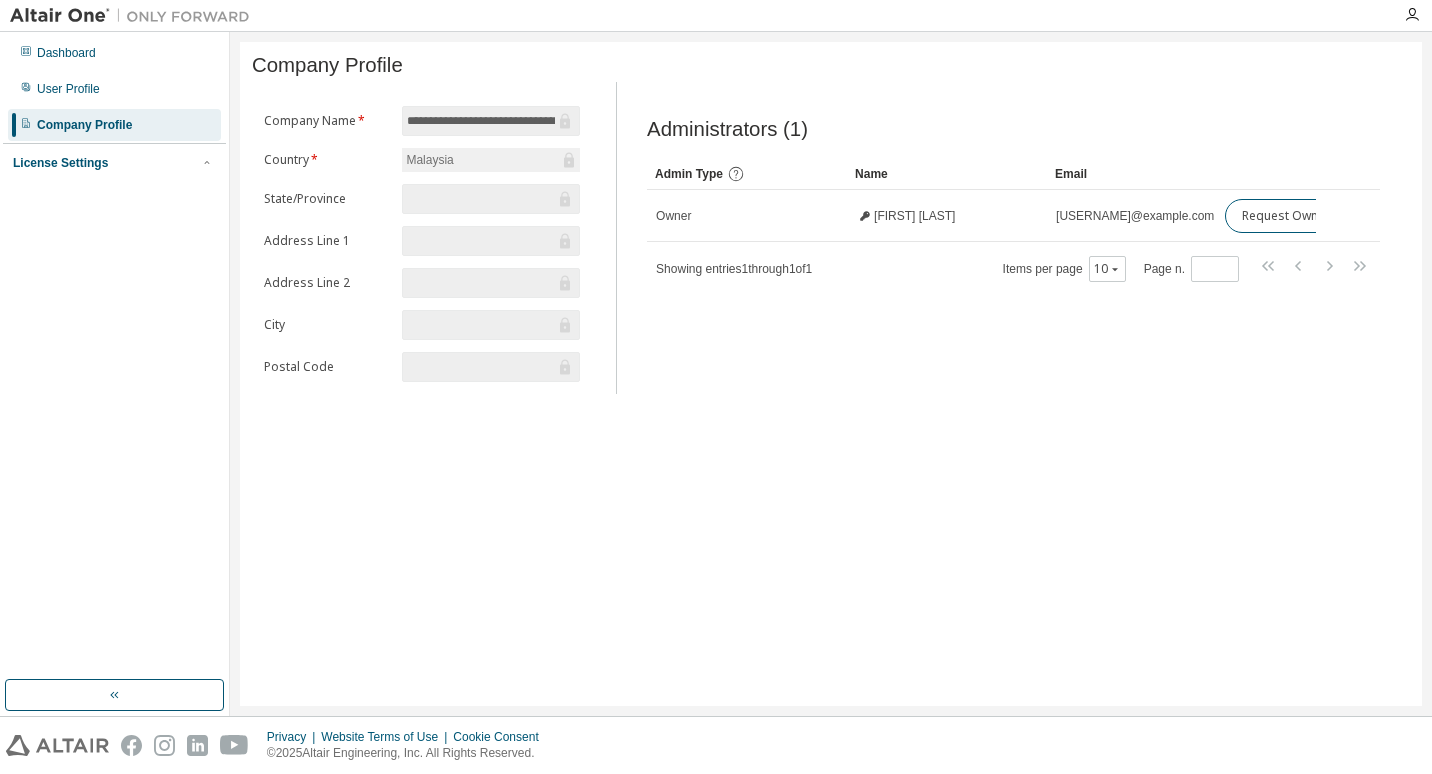 click on "License Settings" at bounding box center (60, 163) 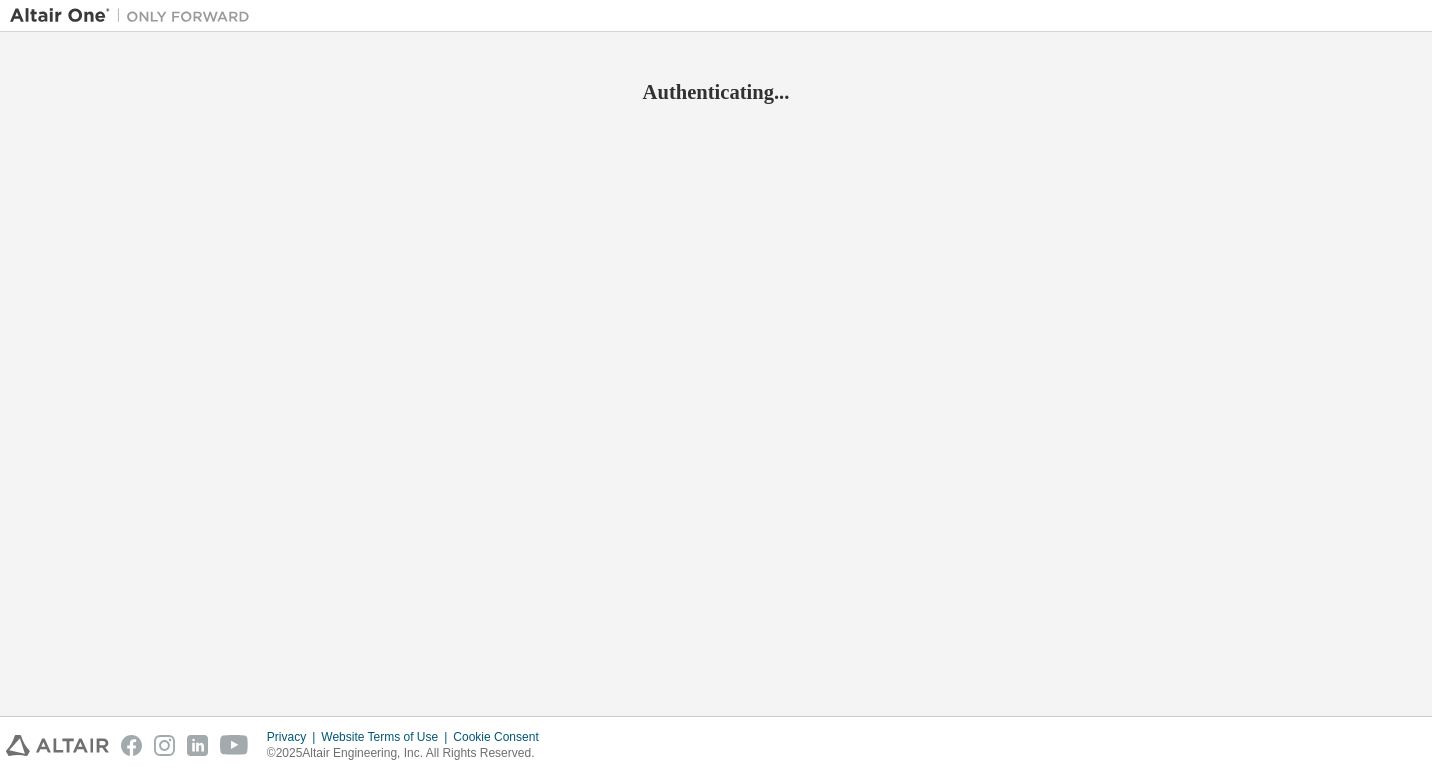 scroll, scrollTop: 0, scrollLeft: 0, axis: both 